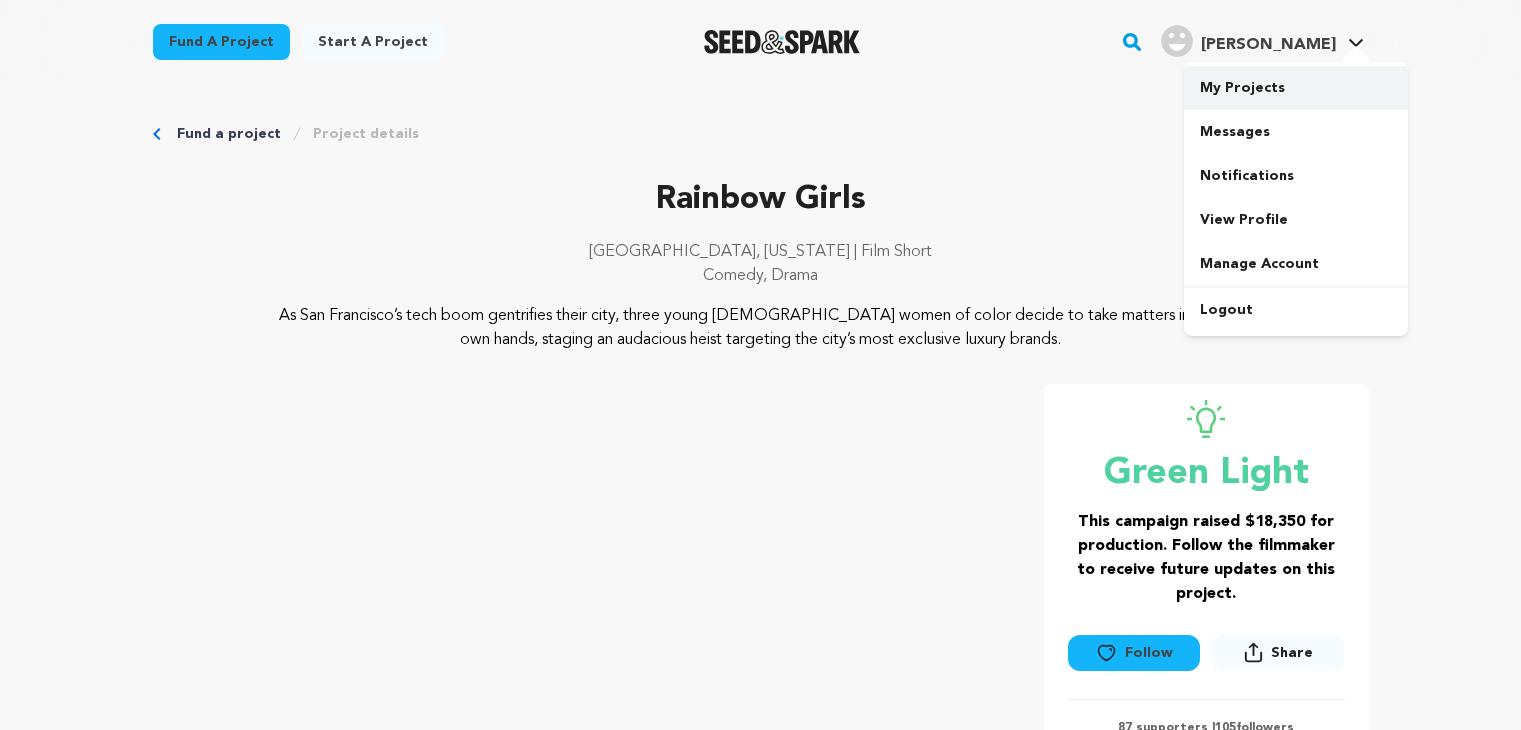 scroll, scrollTop: 0, scrollLeft: 0, axis: both 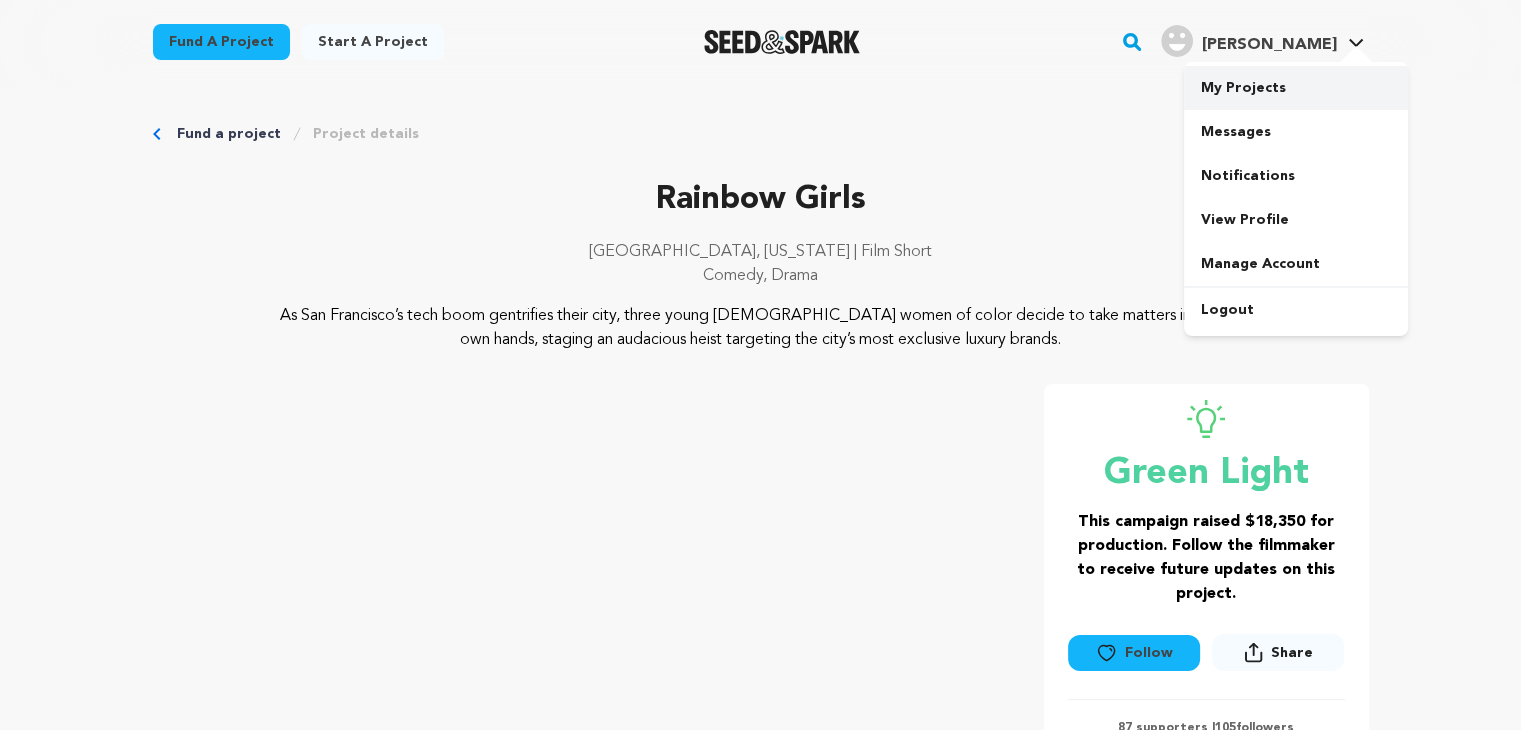 click on "My Projects" at bounding box center [1296, 88] 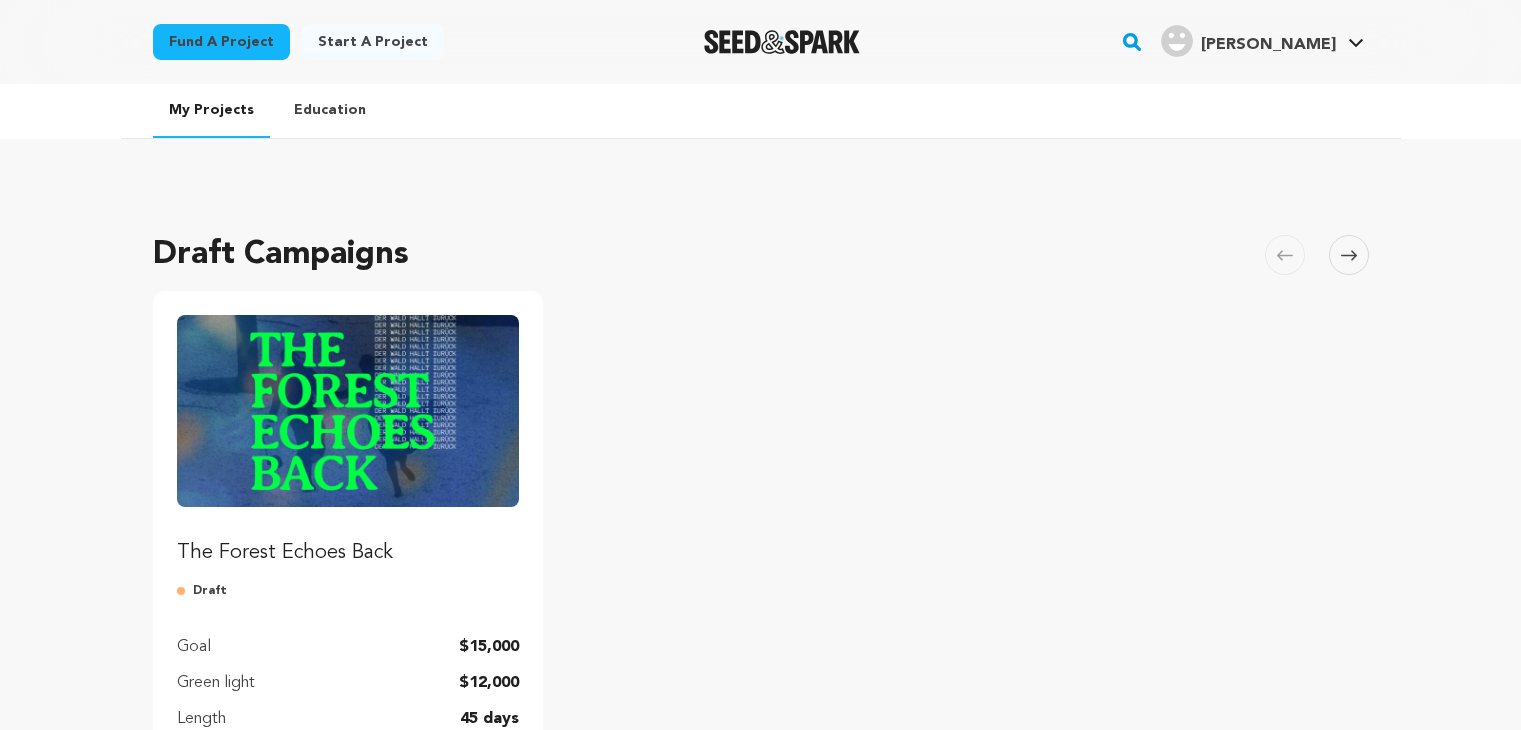 scroll, scrollTop: 0, scrollLeft: 0, axis: both 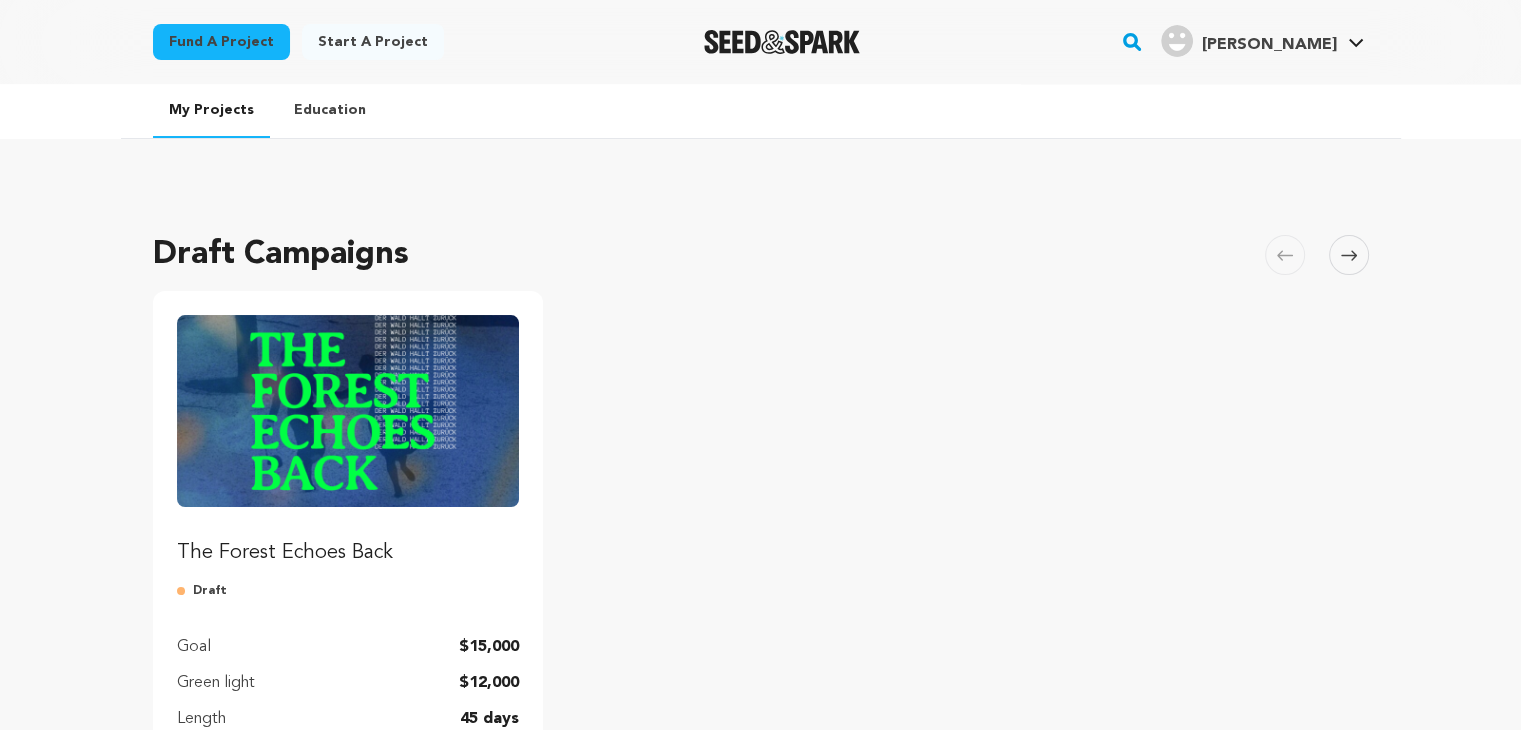 click on "The Forest Echoes Back" at bounding box center [348, 553] 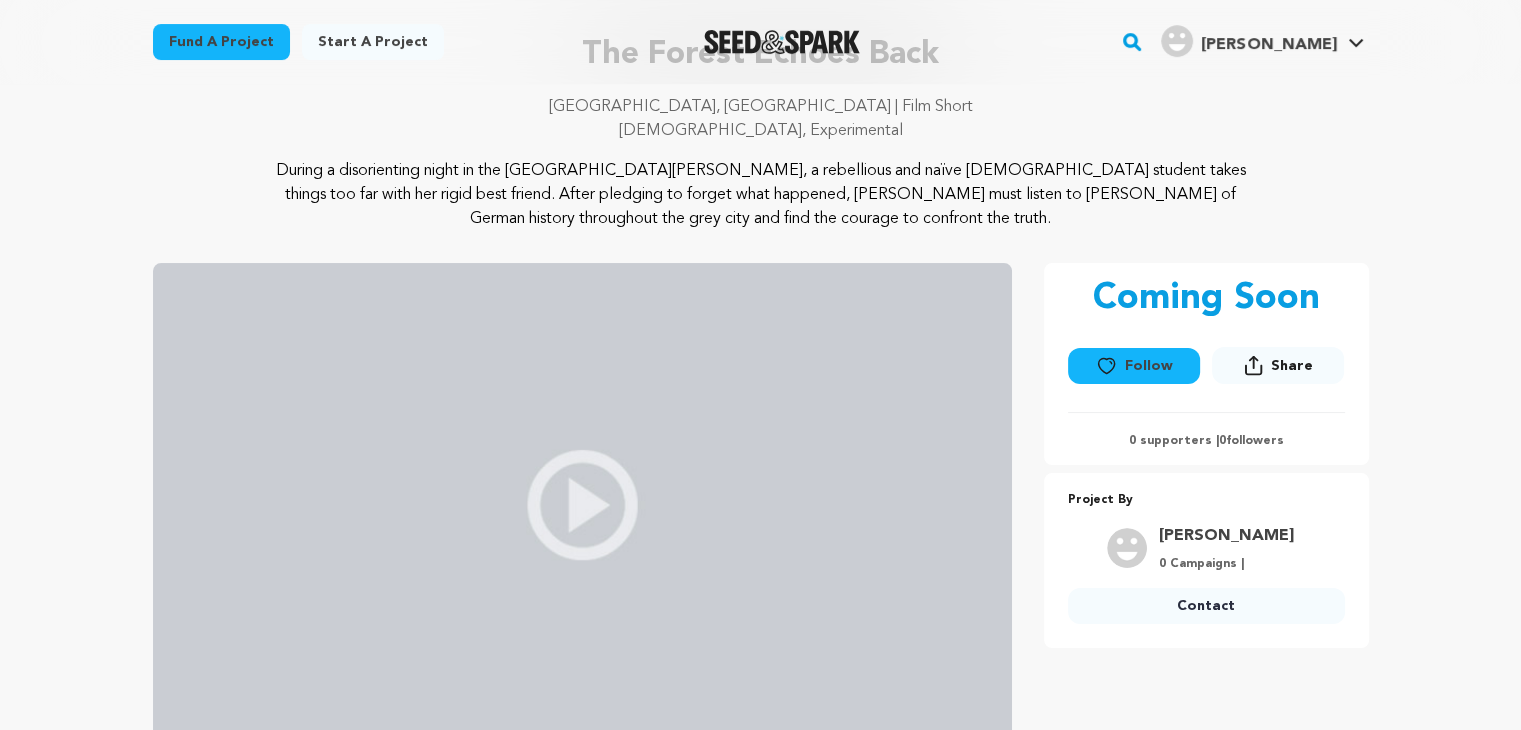 scroll, scrollTop: 133, scrollLeft: 0, axis: vertical 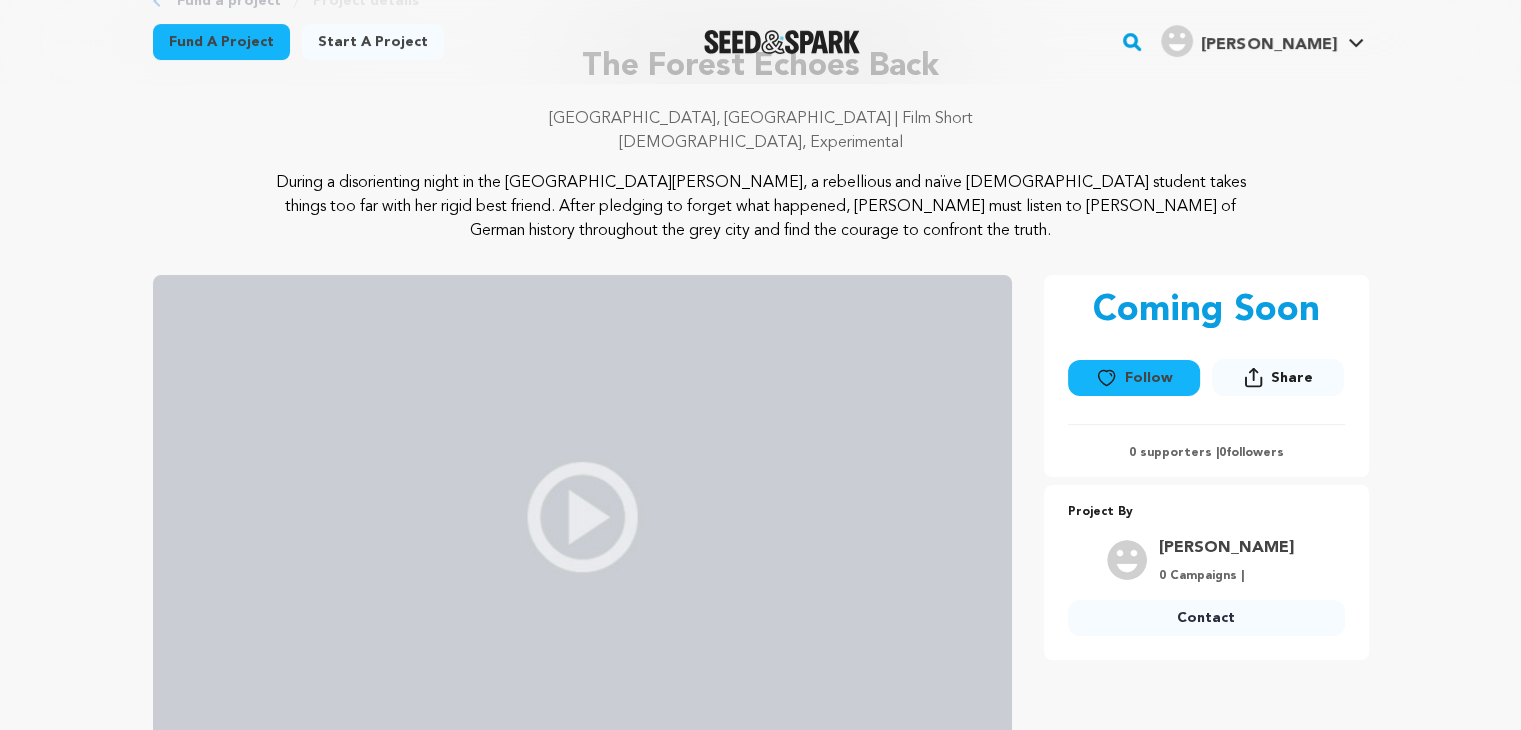 click at bounding box center [582, 517] 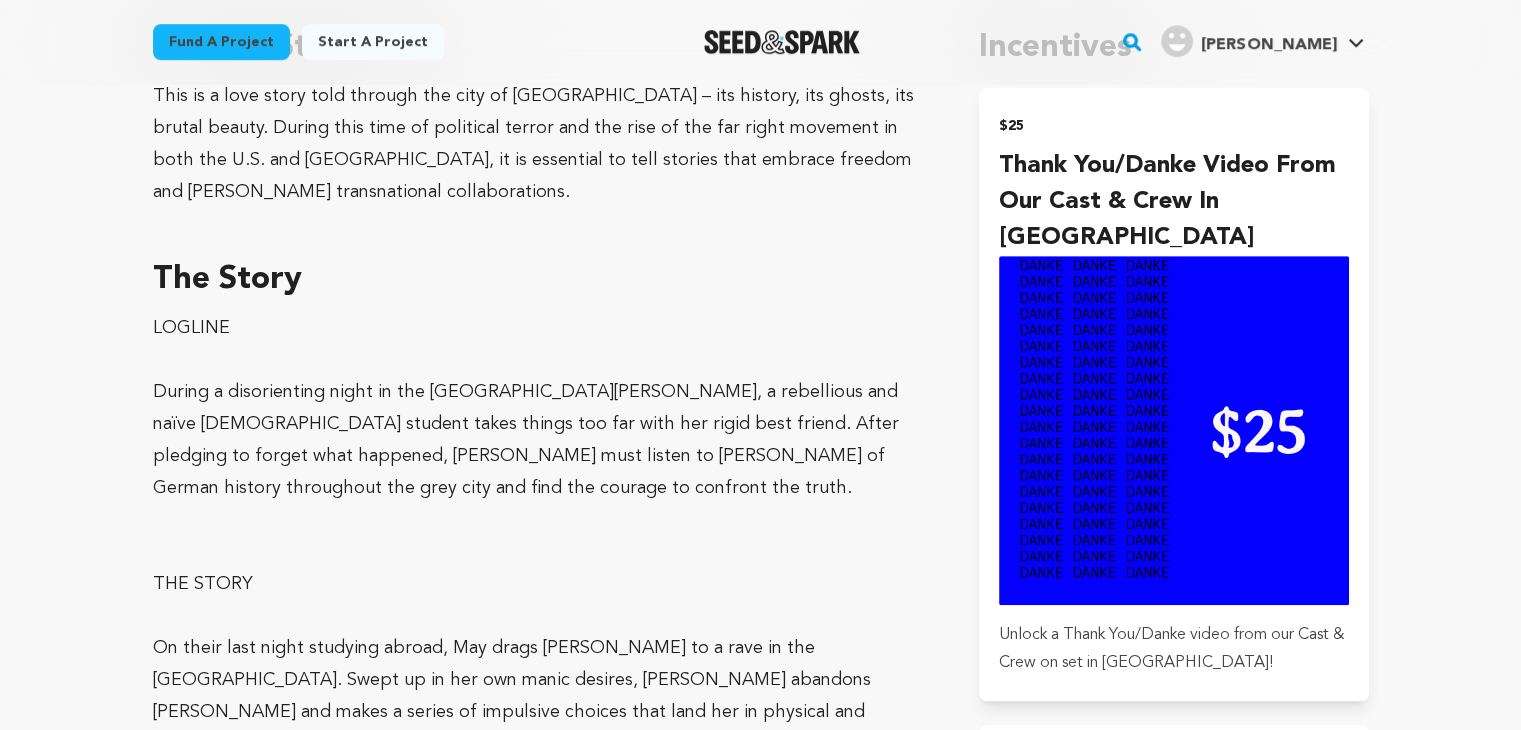 scroll, scrollTop: 600, scrollLeft: 0, axis: vertical 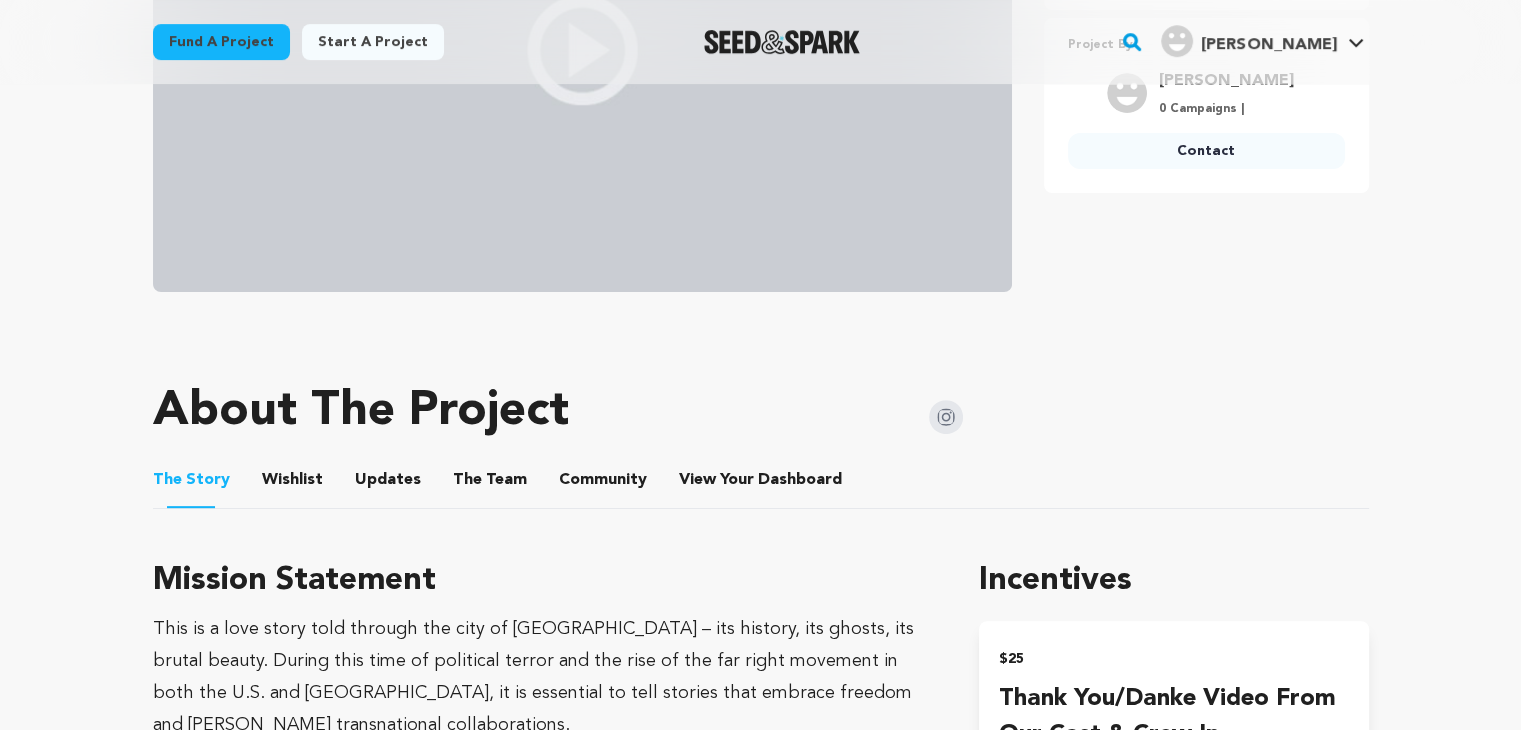 click on "Wishlist" at bounding box center [292, 484] 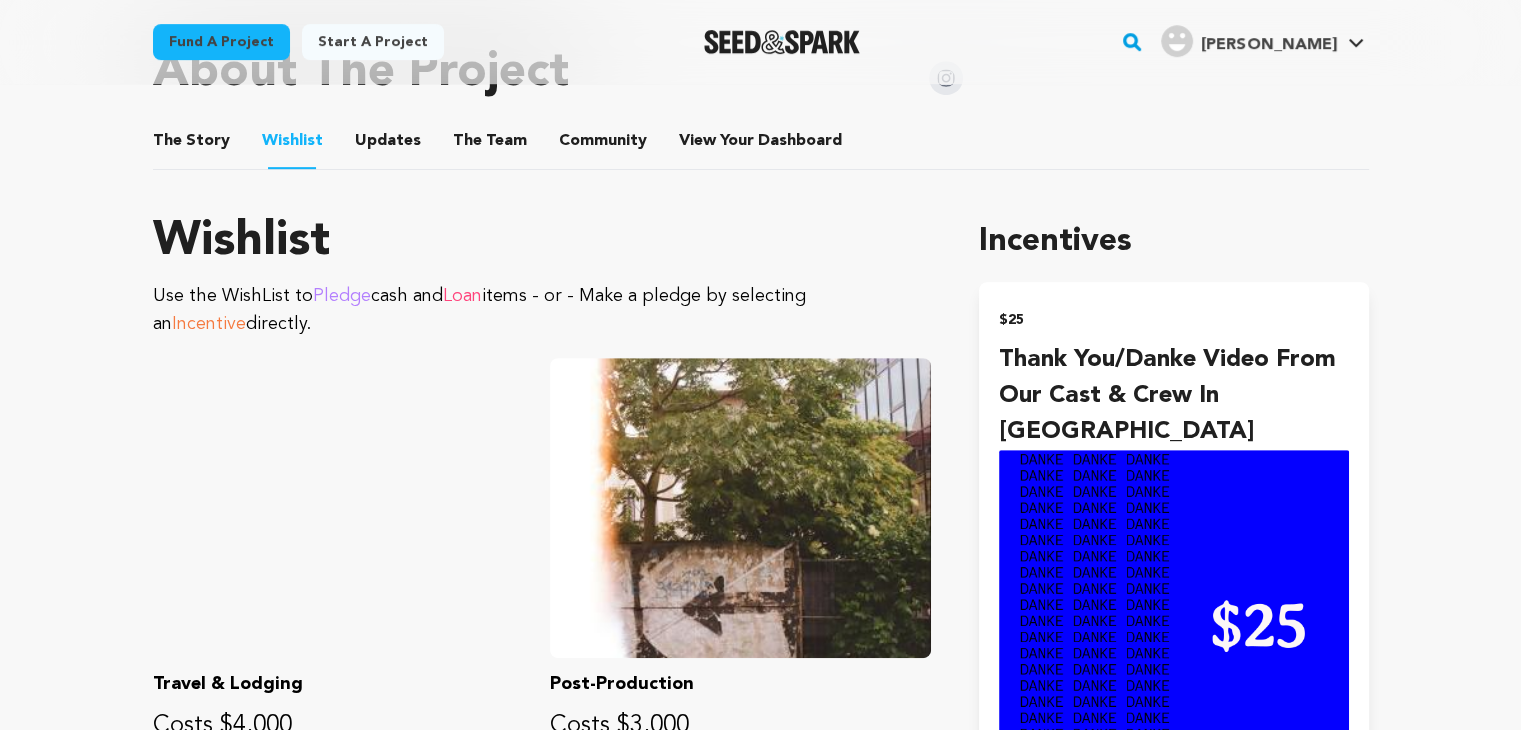 scroll, scrollTop: 933, scrollLeft: 0, axis: vertical 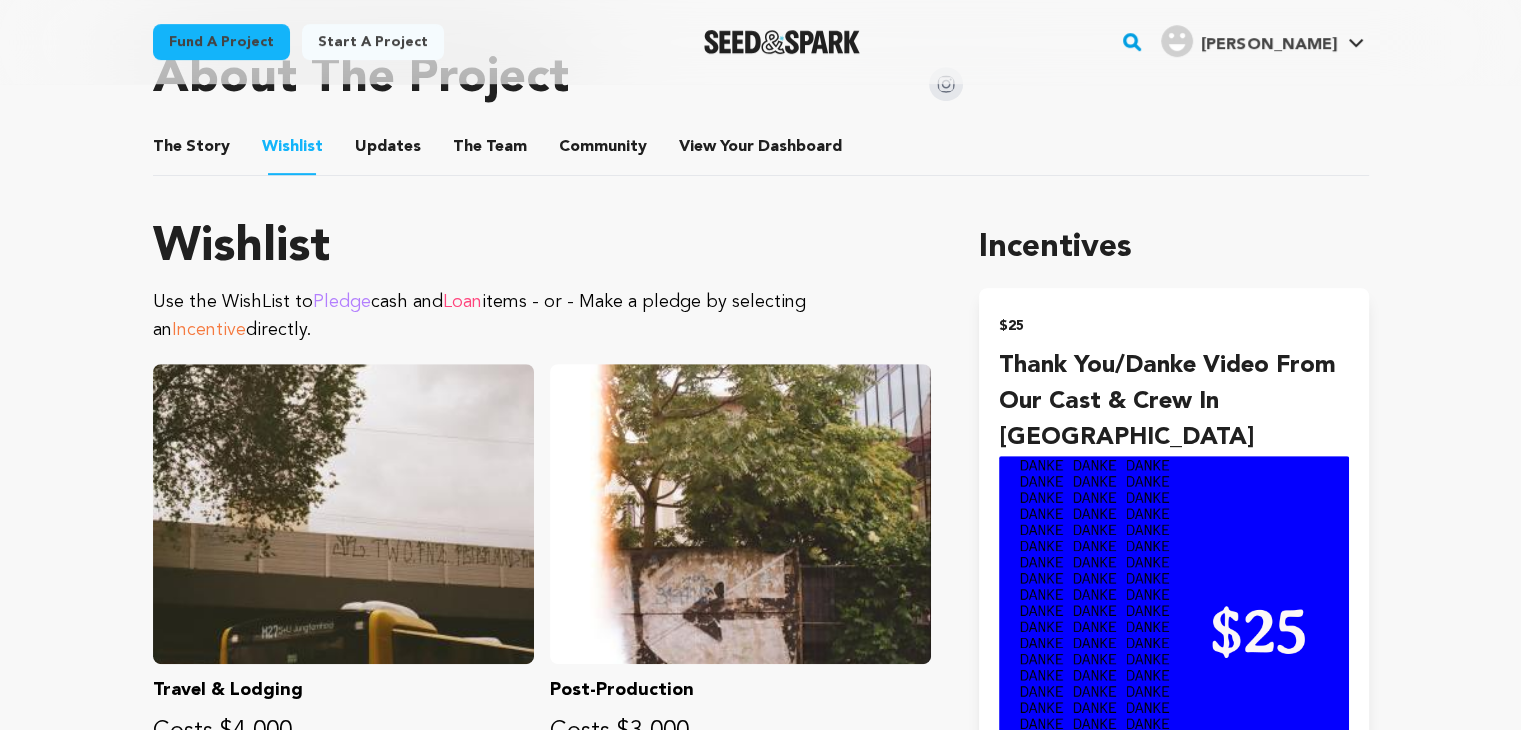 click on "Updates" at bounding box center [388, 151] 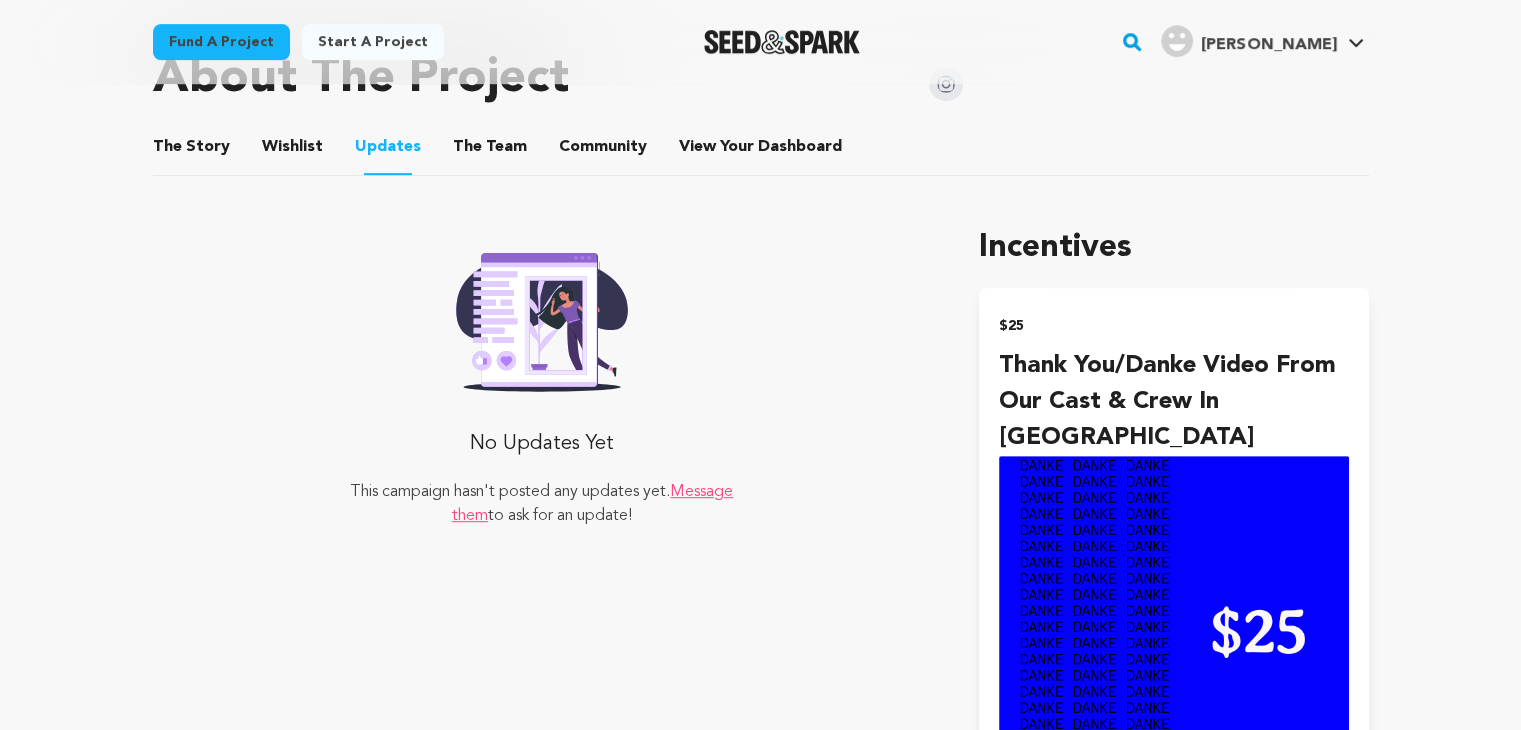 click on "Wishlist" at bounding box center (292, 151) 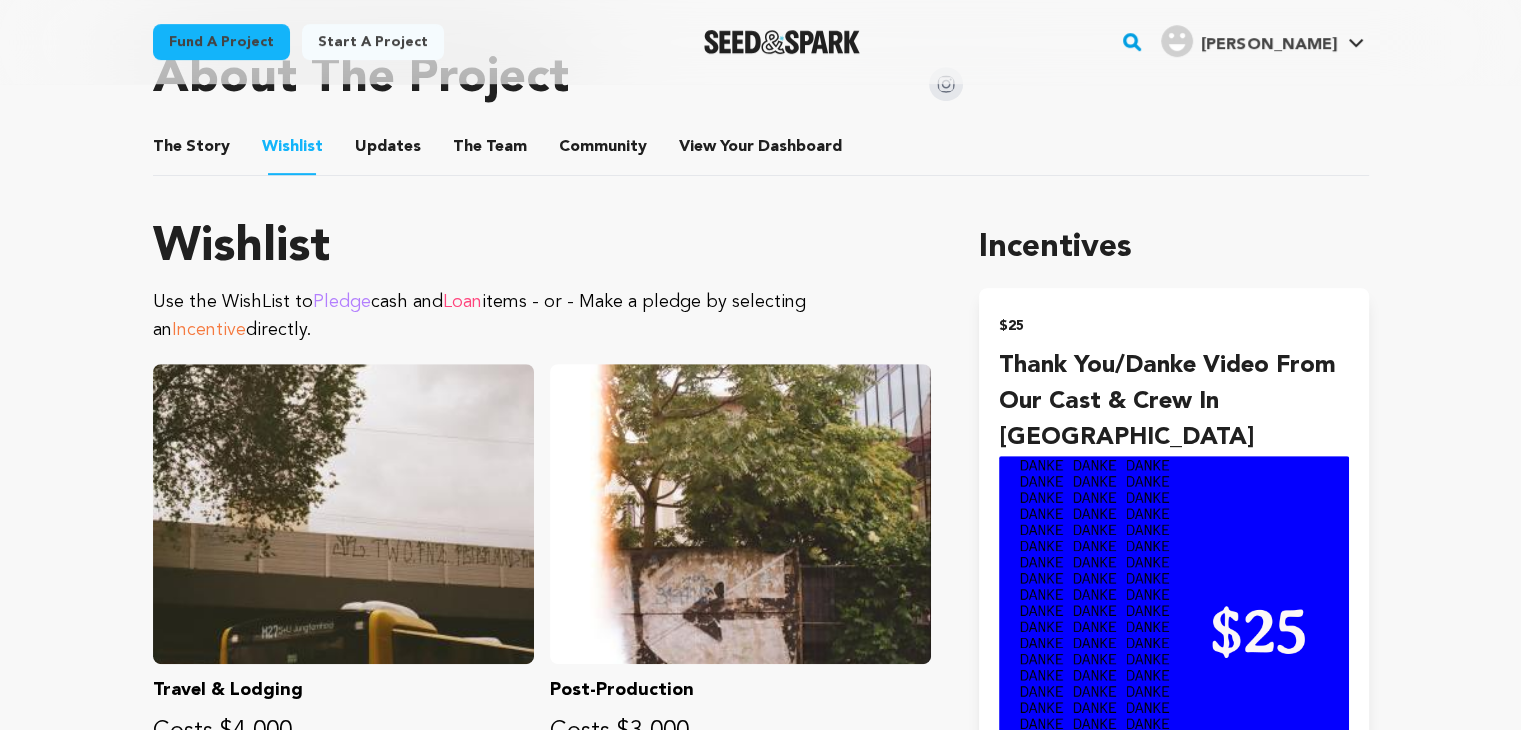 click on "The Story
The   Story
Wishlist
Wishlist
Updates
Updates
The Team
The   Team
Community
Community
View Your Dashboard
View   Your   Dashboard" at bounding box center (761, 147) 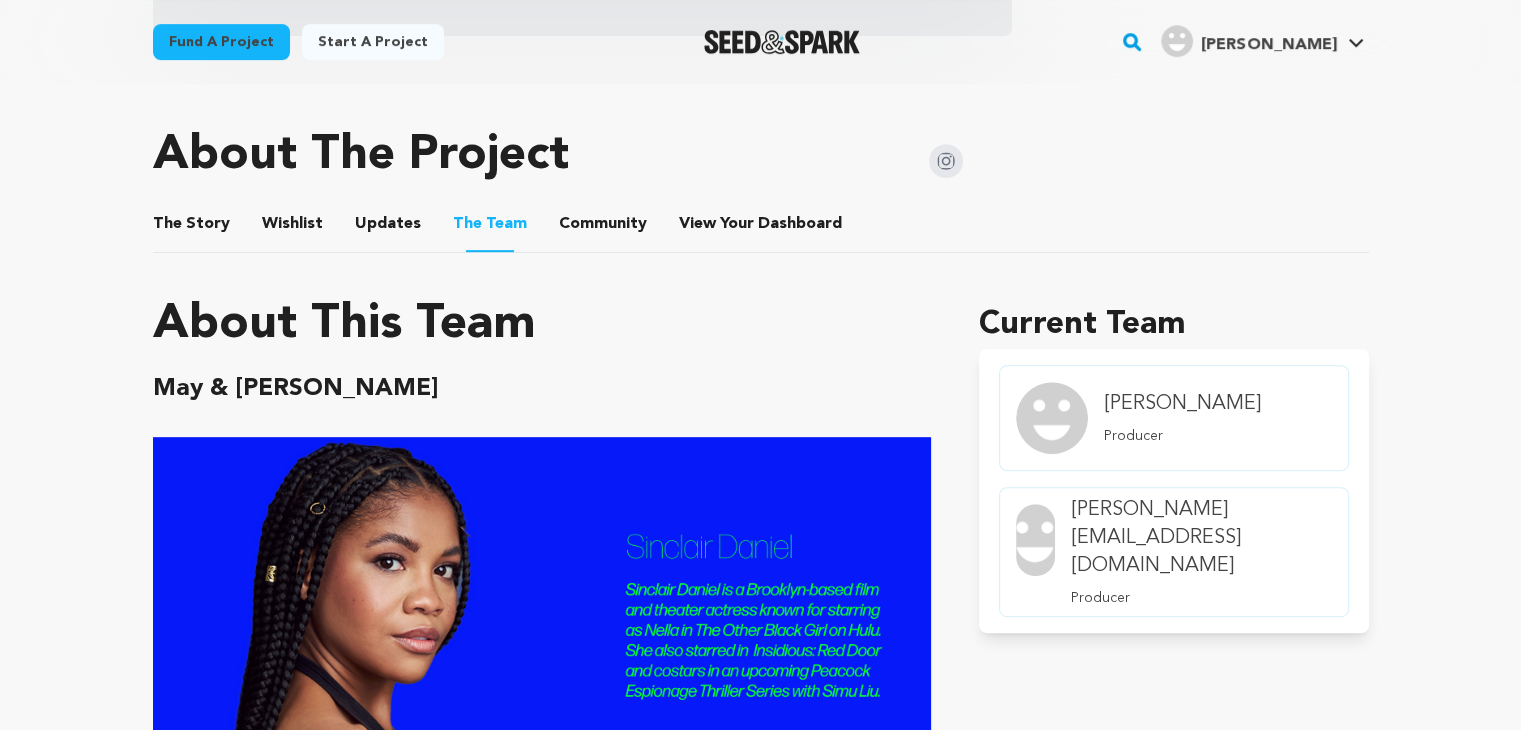scroll, scrollTop: 866, scrollLeft: 0, axis: vertical 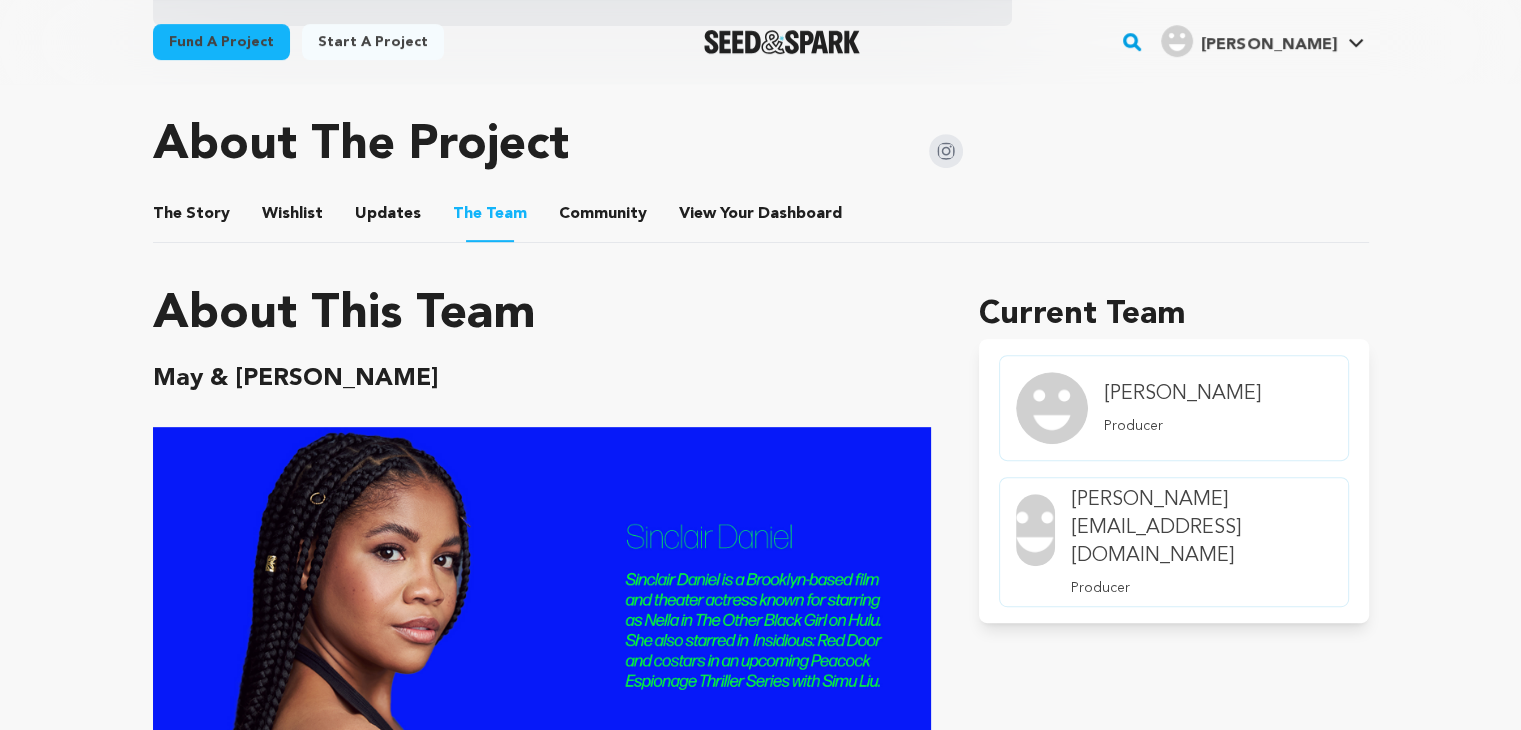click on "[PERSON_NAME]" at bounding box center (1182, 394) 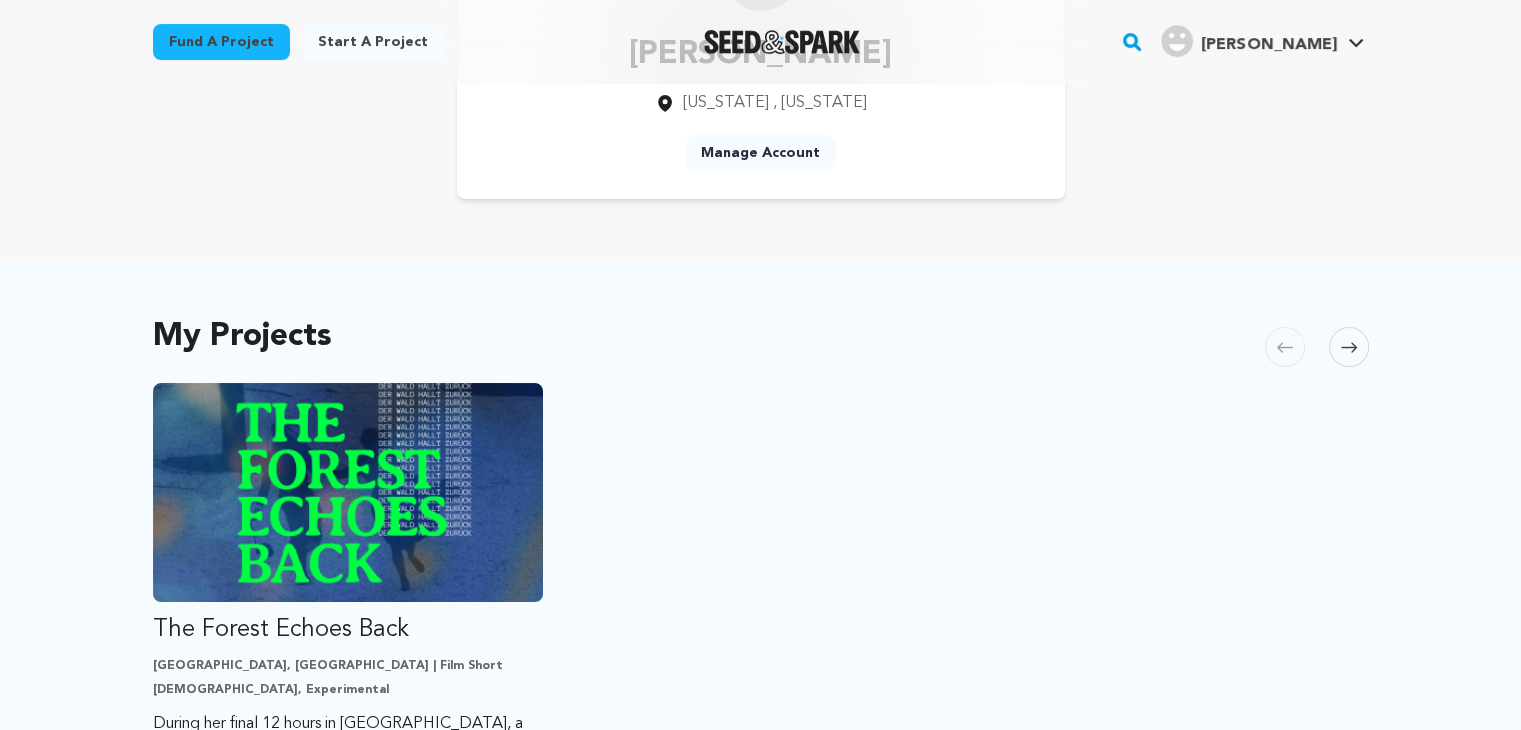 scroll, scrollTop: 200, scrollLeft: 0, axis: vertical 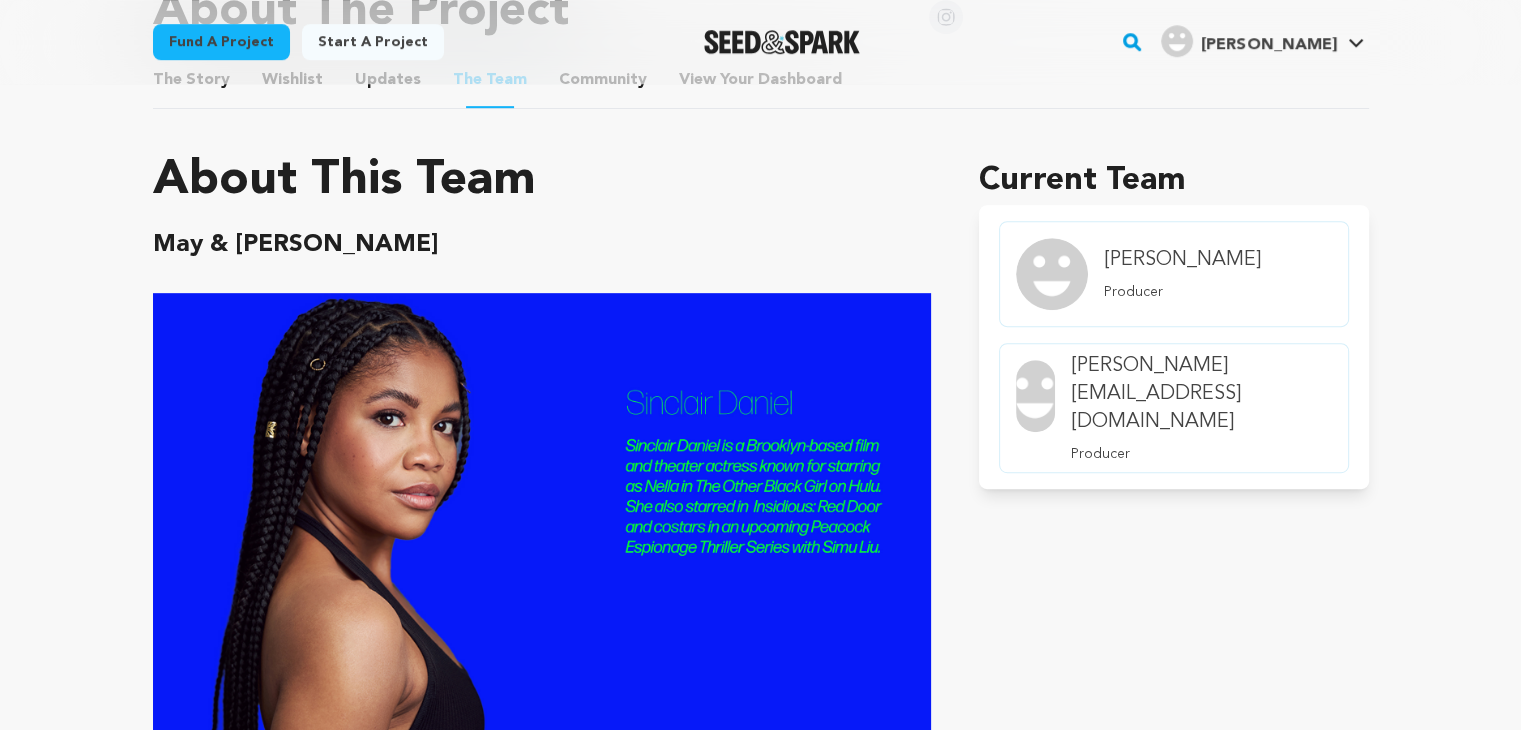 click on "[PERSON_NAME][EMAIL_ADDRESS][DOMAIN_NAME]" at bounding box center [1201, 394] 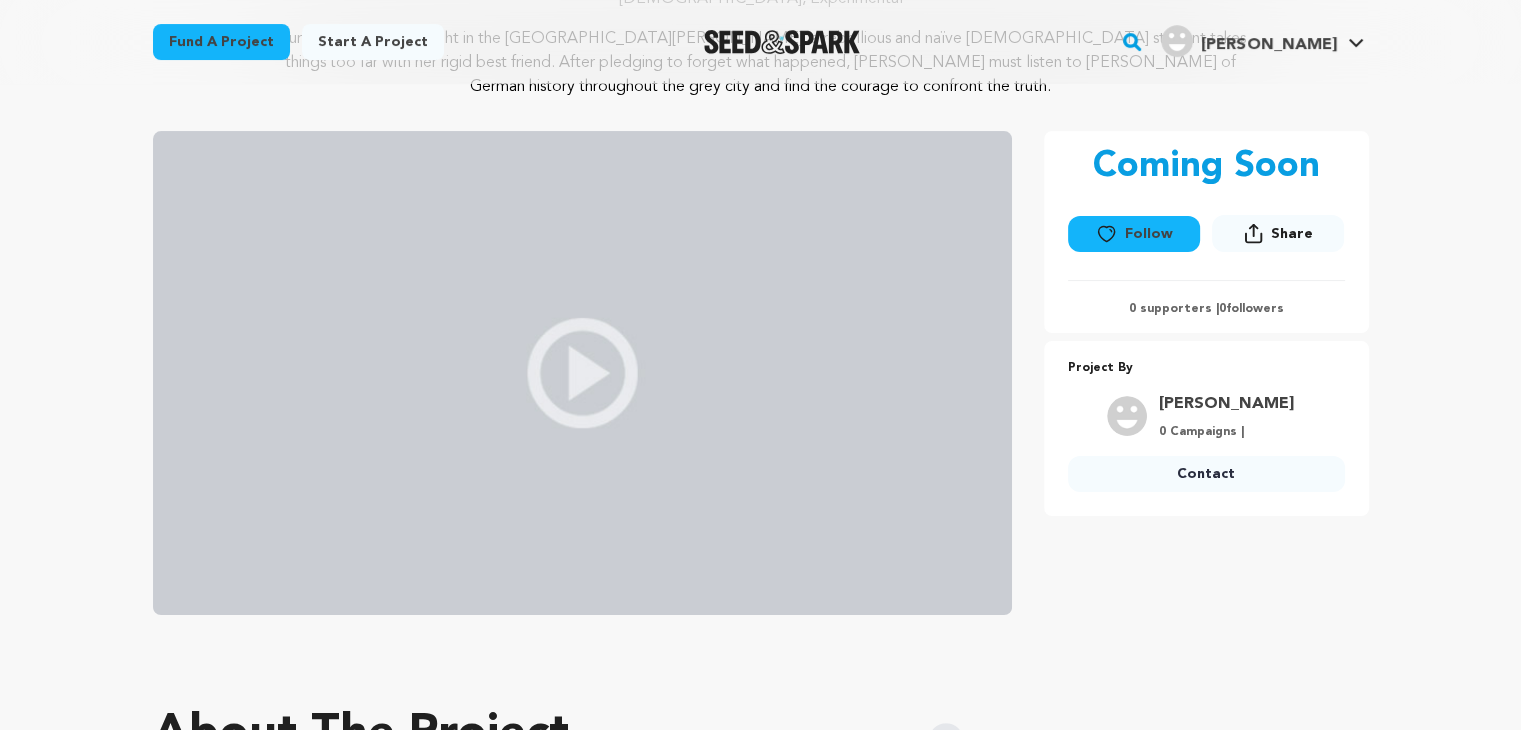 scroll, scrollTop: 266, scrollLeft: 0, axis: vertical 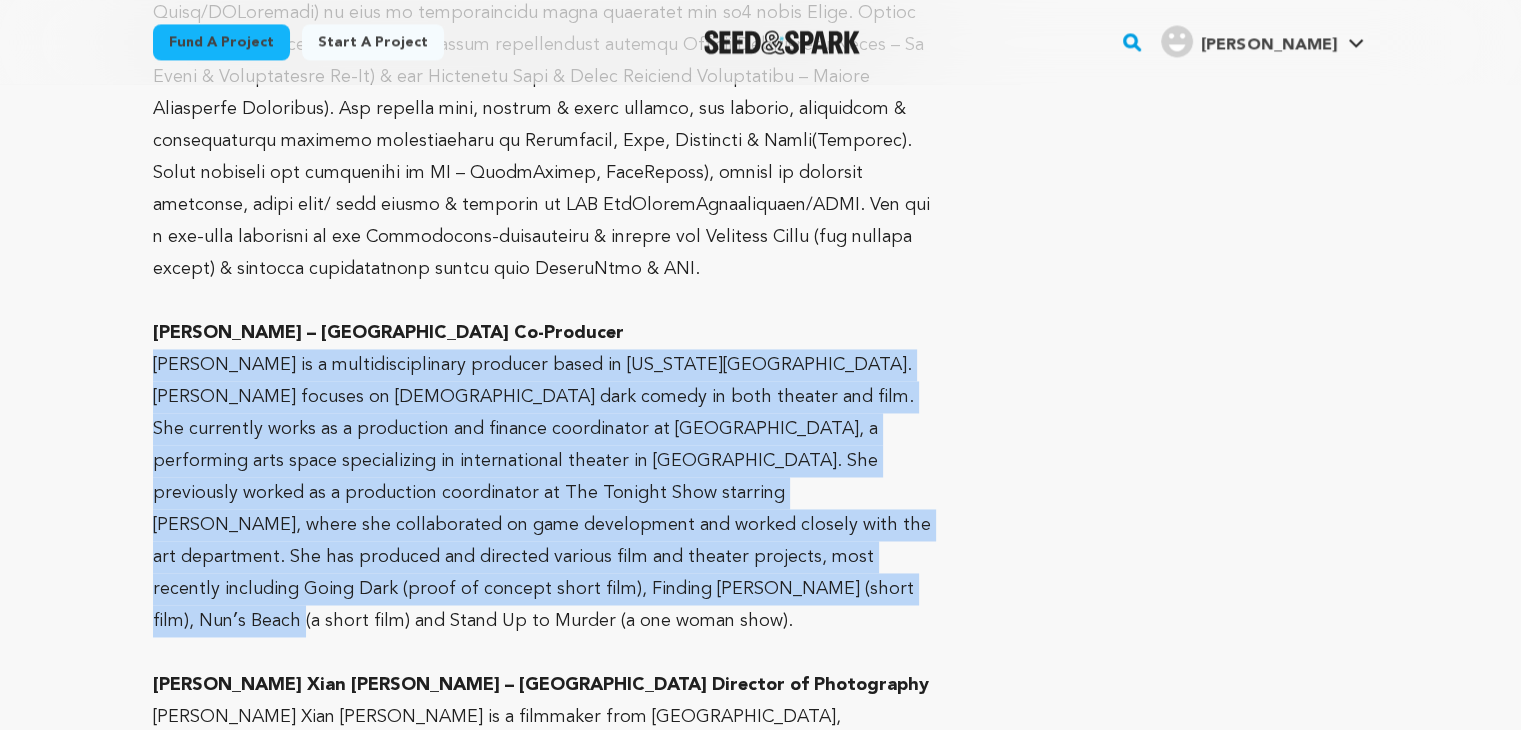 drag, startPoint x: 152, startPoint y: 303, endPoint x: 419, endPoint y: 529, distance: 349.8071 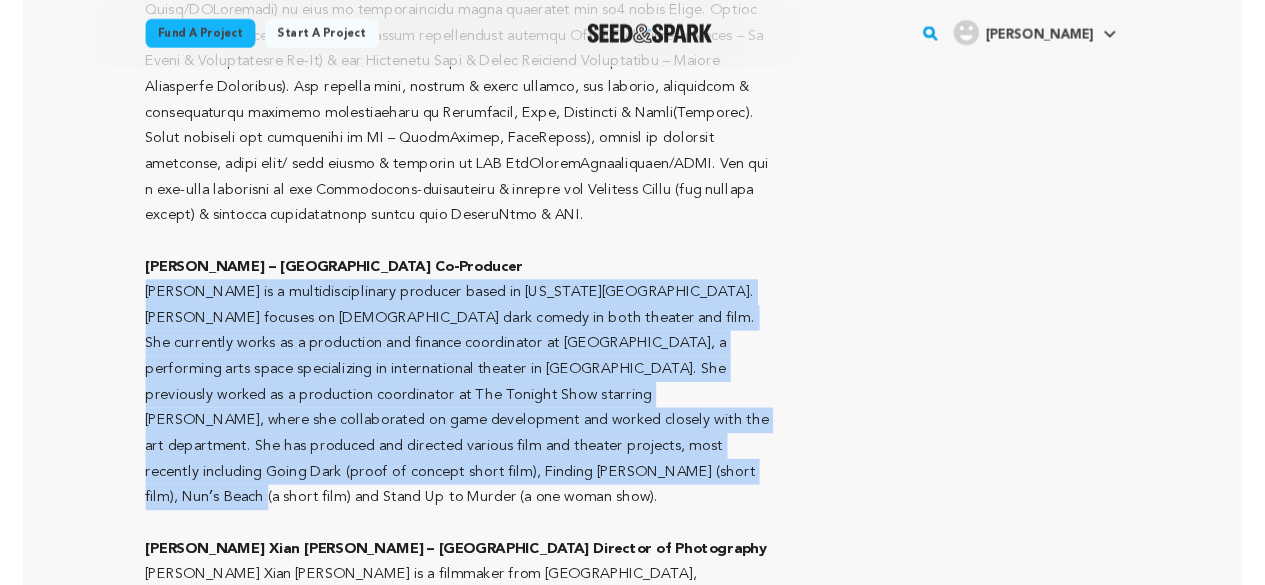 scroll, scrollTop: 3004, scrollLeft: 0, axis: vertical 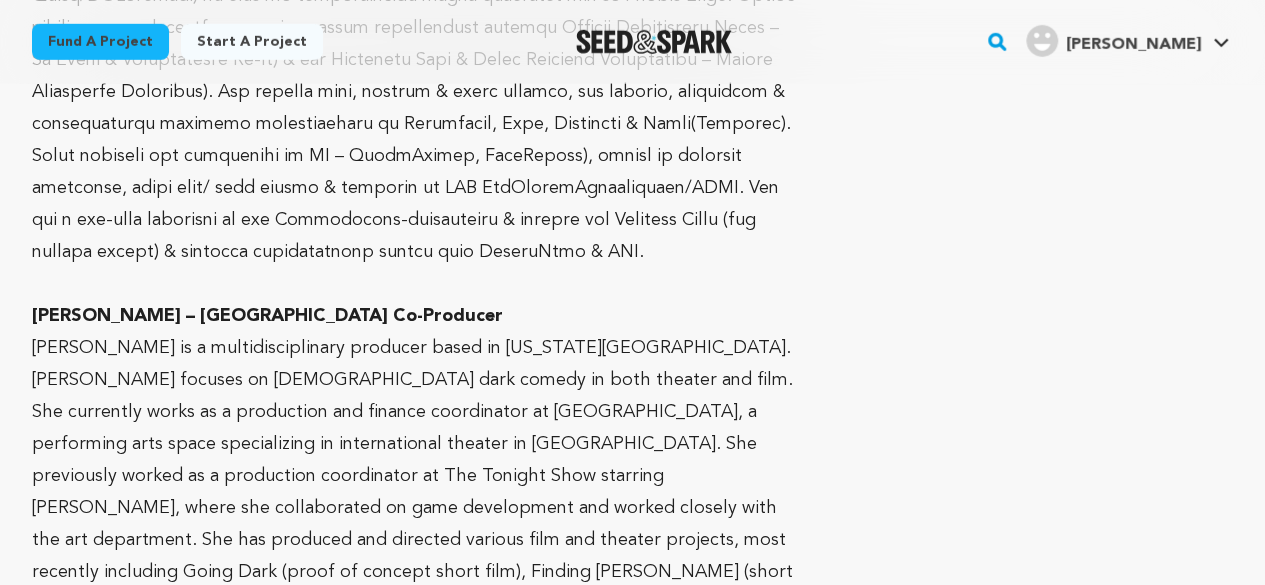 click at bounding box center [416, 44] 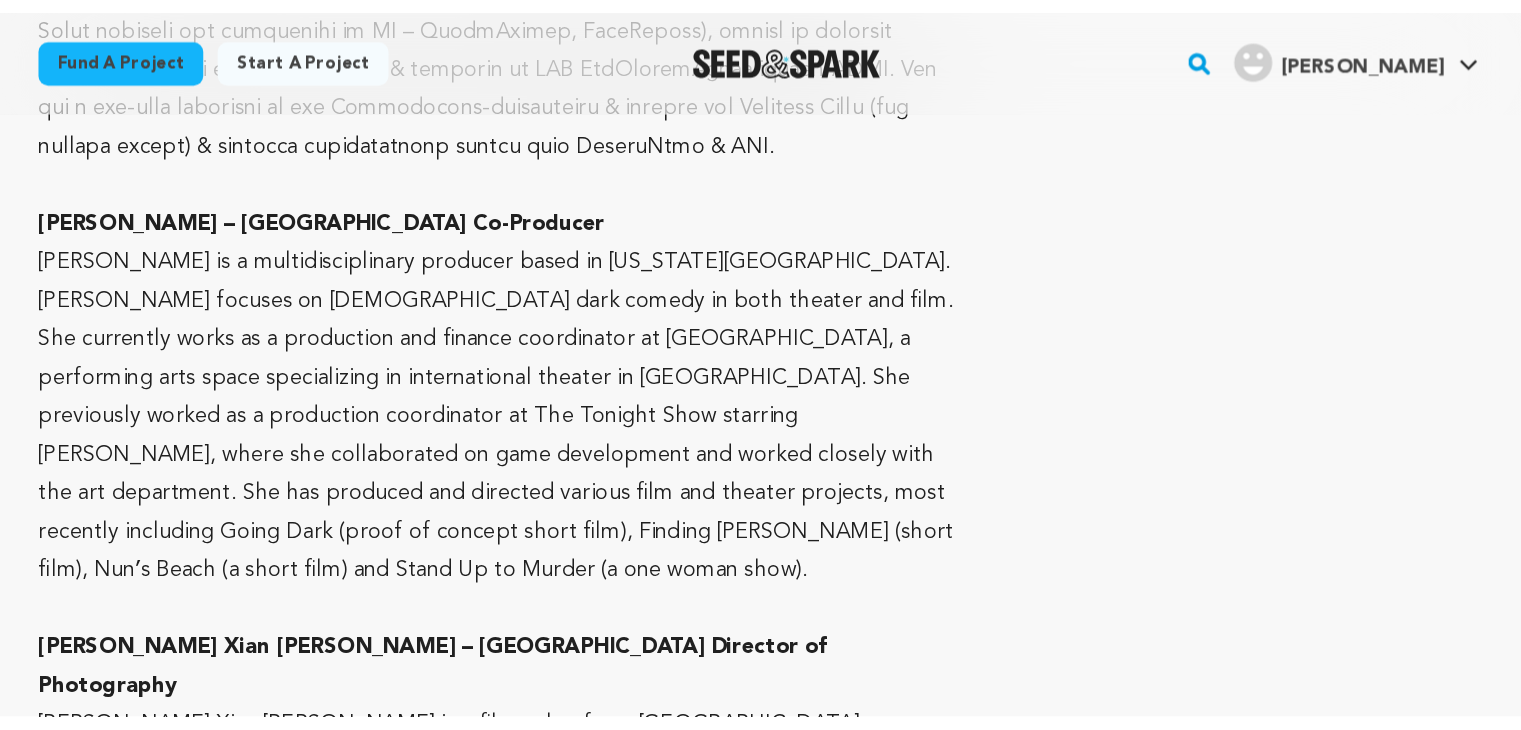 scroll, scrollTop: 3145, scrollLeft: 0, axis: vertical 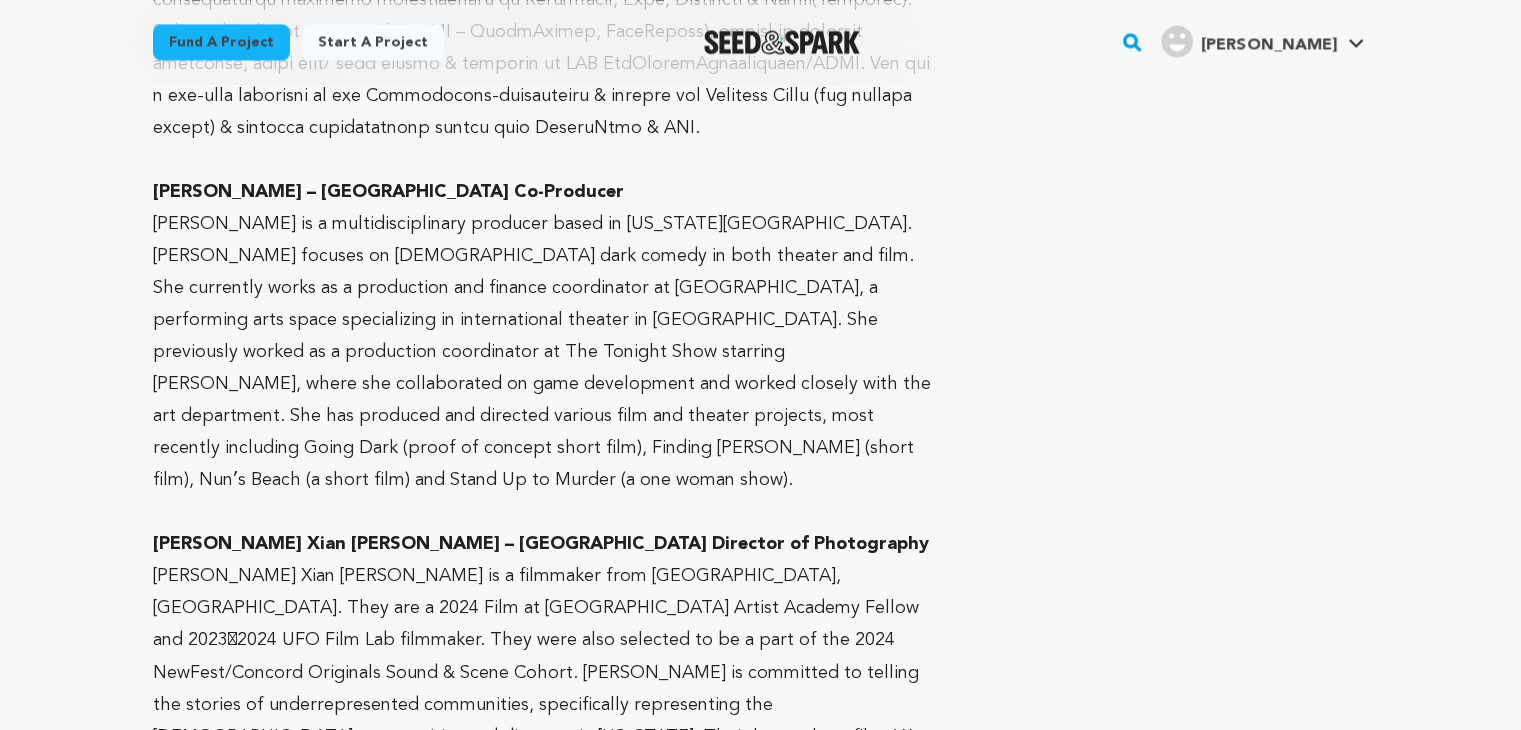 click on "[PERSON_NAME] Xian [PERSON_NAME] is a filmmaker from [GEOGRAPHIC_DATA], [GEOGRAPHIC_DATA]. They are a 2024 Film at [GEOGRAPHIC_DATA] Artist Academy Fellow and 20232024 UFO Film Lab filmmaker. They were also selected to be a part of the 2024 NewFest/Concord Originals Sound & Scene Cohort. [PERSON_NAME] is committed to telling the stories of underrepresented communities, specifically representing the [DEMOGRAPHIC_DATA] communities and diaspora in [US_STATE]. Their latest short film, Yú Cì – Fish Bones) premiered at SXSW 2025. [PERSON_NAME] has also worked as a cinematographer on various short form content and two feature films, Verde and [PERSON_NAME] Home. Their work as a cinematographer has screened at festivals such as Sundance, Energa Camerimage Festival, New Orleans Film Festival and has been featured on Short of the Week and the A.V. Club. [PERSON_NAME] is also the co-editor of homesickness: a BIPOC Cinema Zine." at bounding box center (542, 752) 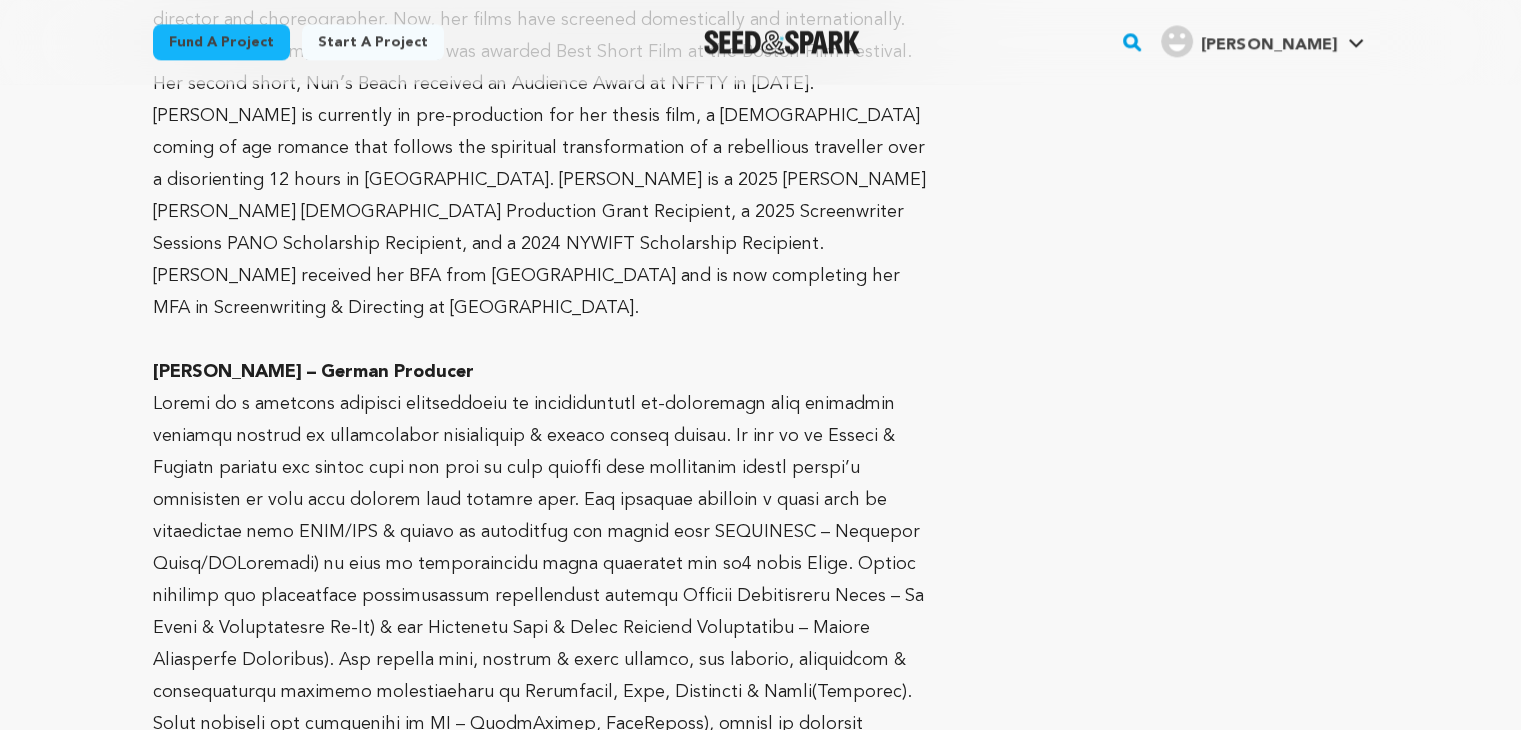 scroll, scrollTop: 2879, scrollLeft: 0, axis: vertical 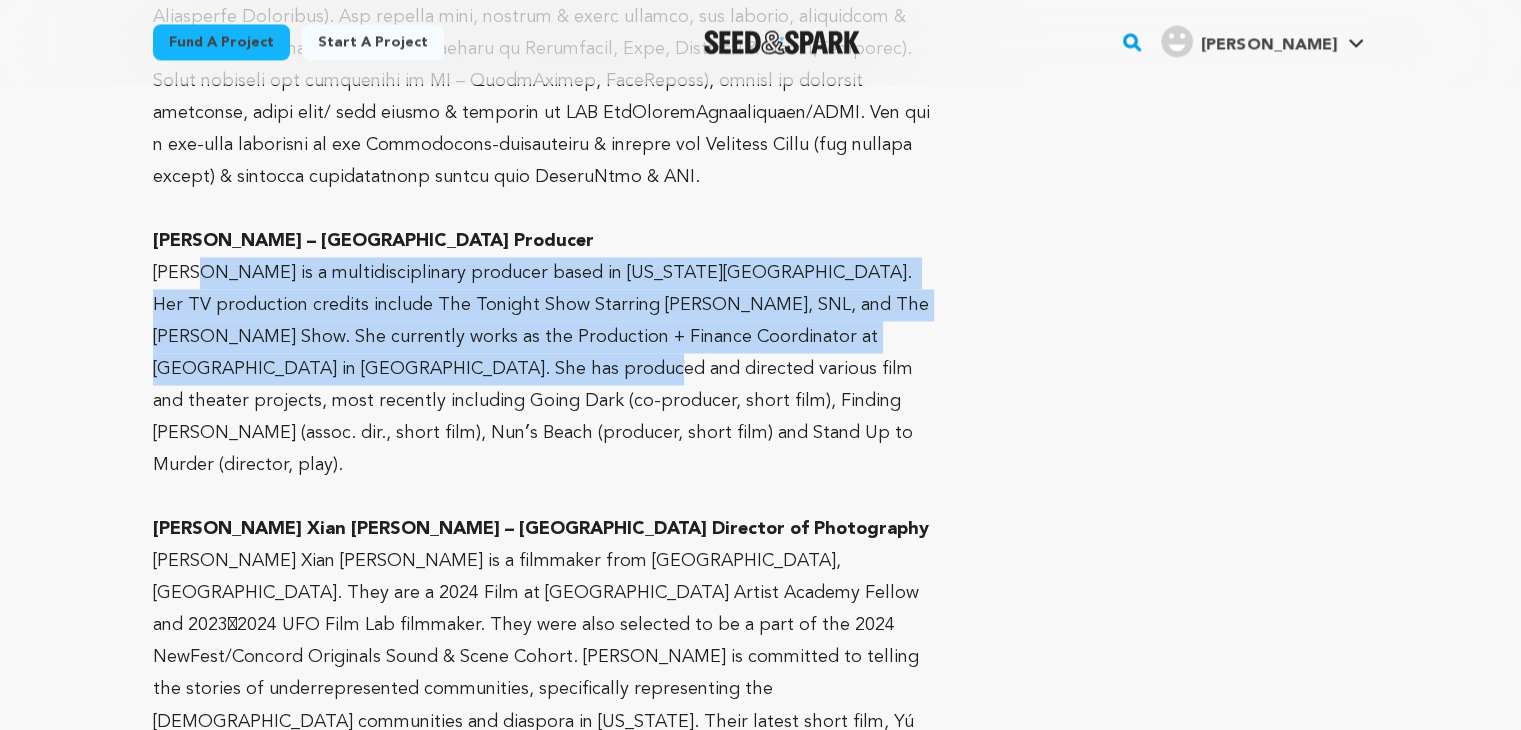drag, startPoint x: 188, startPoint y: 203, endPoint x: 443, endPoint y: 307, distance: 275.39246 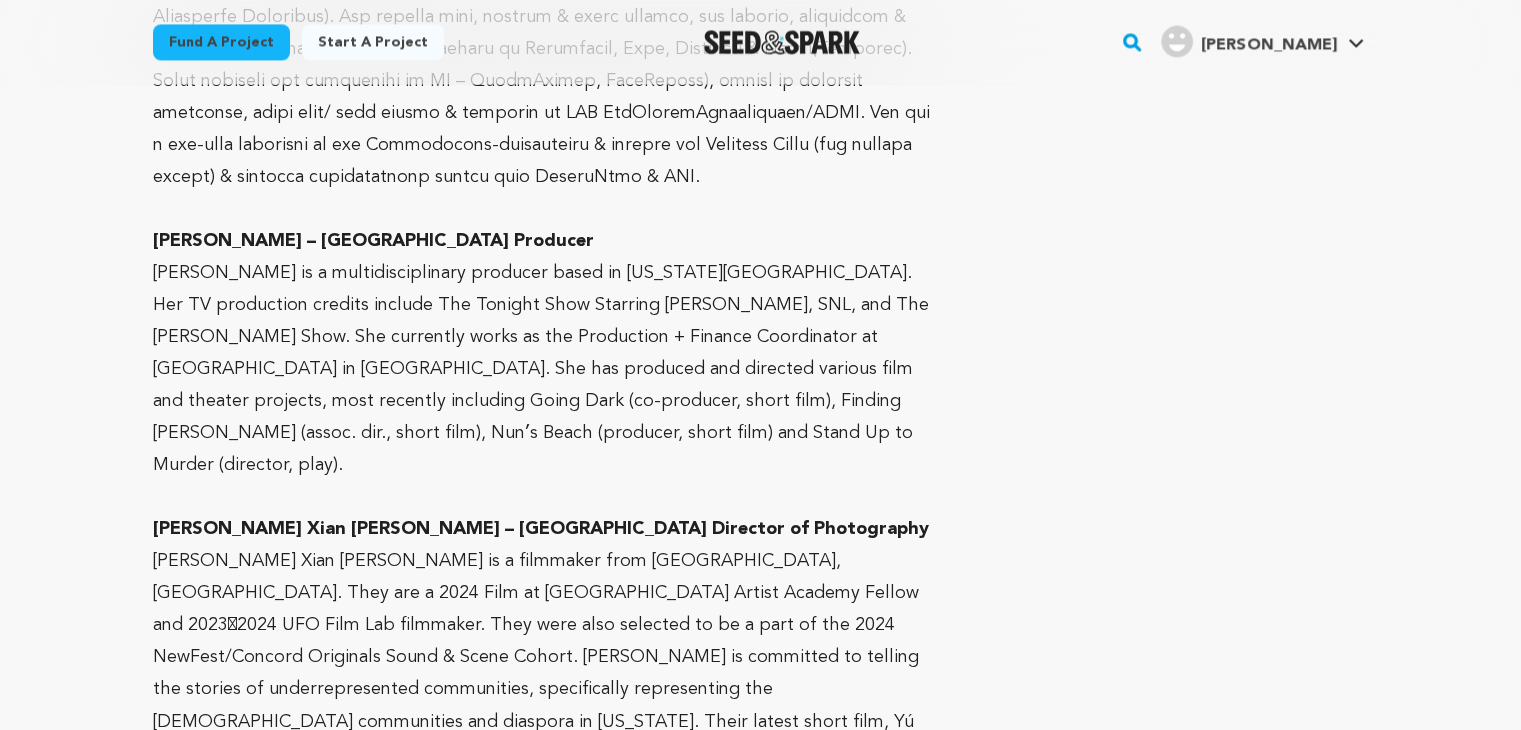 click on "[PERSON_NAME] is a multidisciplinary producer based in [US_STATE][GEOGRAPHIC_DATA].  Her TV production credits include The Tonight Show Starring [PERSON_NAME], SNL, and The [PERSON_NAME] Show. She currently works as the Production + Finance Coordinator at [GEOGRAPHIC_DATA] in [GEOGRAPHIC_DATA]. She has produced and directed various film and theater projects, most recently including Going Dark (co-producer, short film), Finding [PERSON_NAME] (assoc. dir., short film), Nunʼs Beach (producer, short film) and Stand Up to Murder (director, play)." at bounding box center (541, 369) 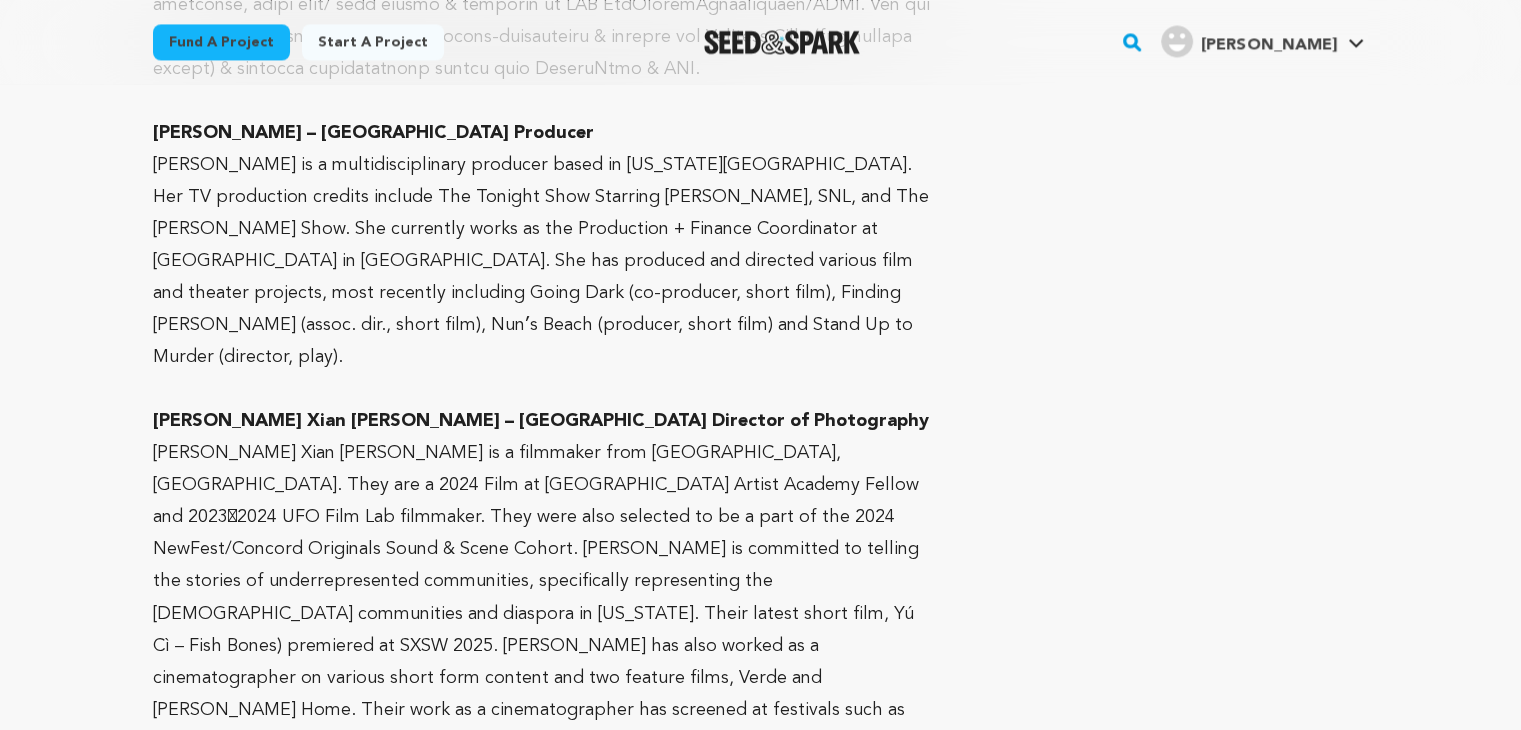 scroll, scrollTop: 3362, scrollLeft: 0, axis: vertical 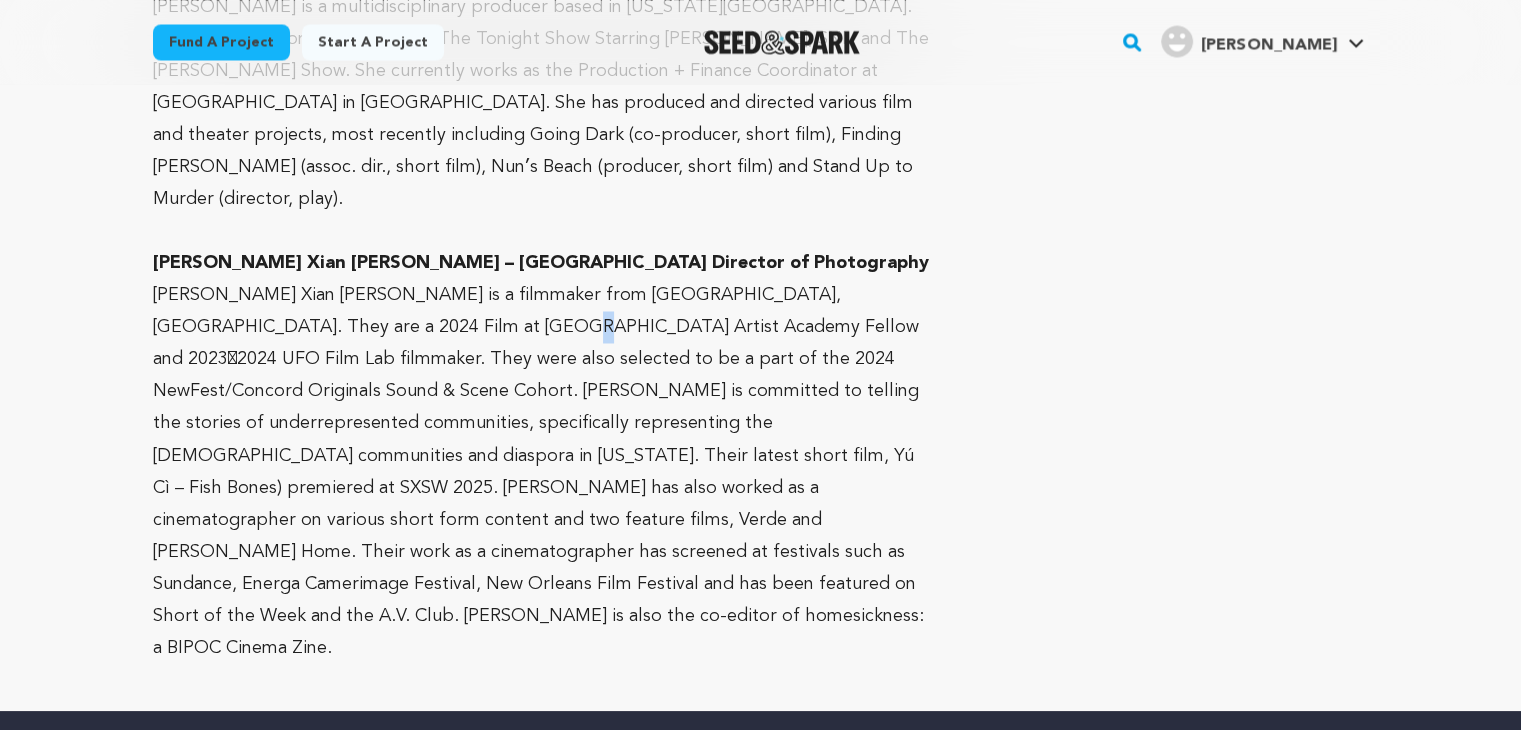 drag, startPoint x: 372, startPoint y: 235, endPoint x: 390, endPoint y: 233, distance: 18.110771 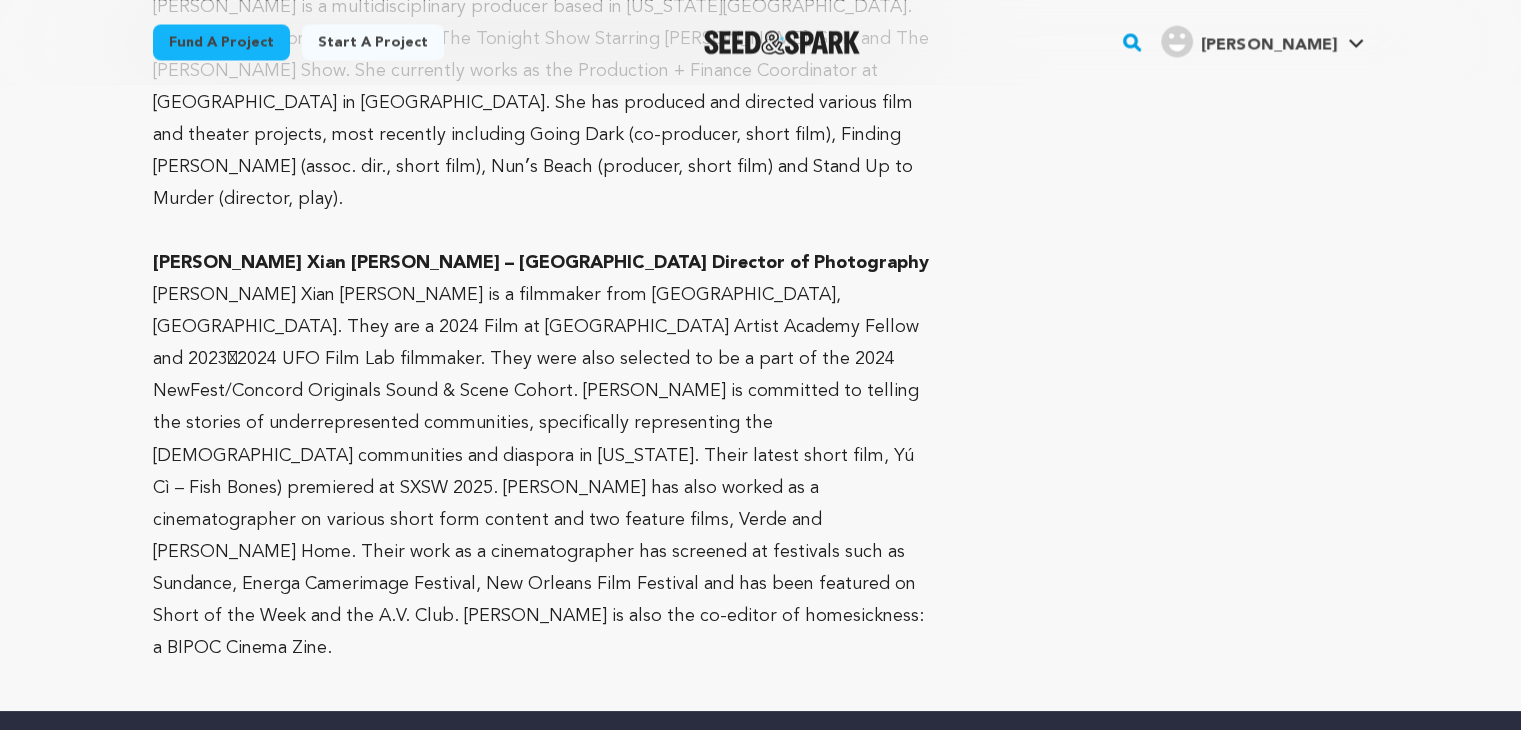 click on "Kevin Xian Ming Yu is a filmmaker from Queens, NY. They are a 2024 Film at Lincoln Center Artist Academy Fellow and 20232024 UFO Film Lab filmmaker. They were also selected to be a part of the 2024 NewFest/Concord Originals Sound & Scene Cohort. Kevin is committed to telling the stories of underrepresented communities, specifically representing the Asian-American communities and diaspora in New York. Their latest short film, Yú Cì – Fish Bones) premiered at SXSW 2025. Kevin has also worked as a cinematographer on various short form content and two feature films, Verde and Anna Comes Home. Their work as a cinematographer has screened at festivals such as Sundance, Energa Camerimage Festival, New Orleans Film Festival and has been featured on Short of the Week and the A.V. Club. Kevin is also the co-editor of homesickness: a BIPOC Cinema Zine." at bounding box center [542, 471] 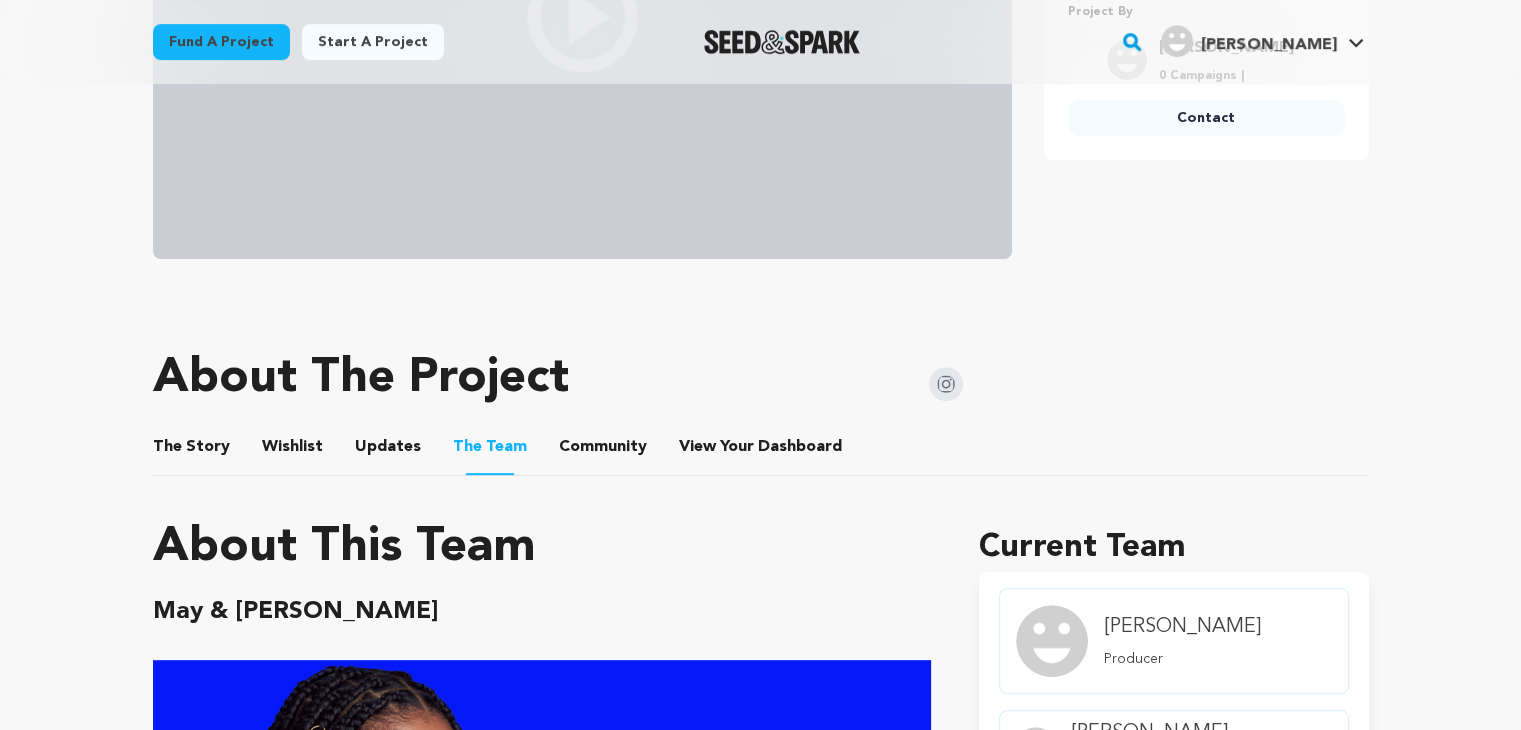 scroll, scrollTop: 629, scrollLeft: 0, axis: vertical 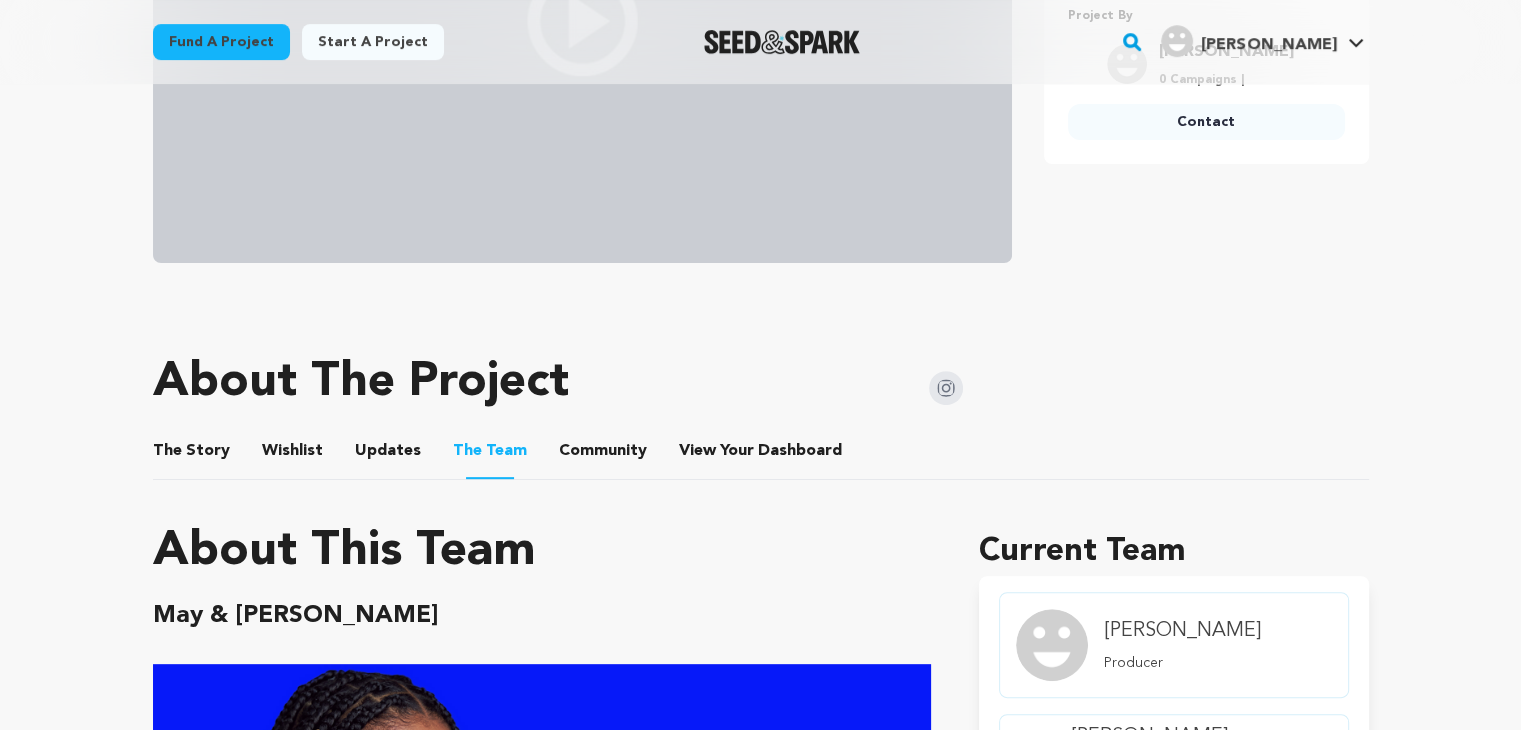 click on "Updates" at bounding box center (388, 455) 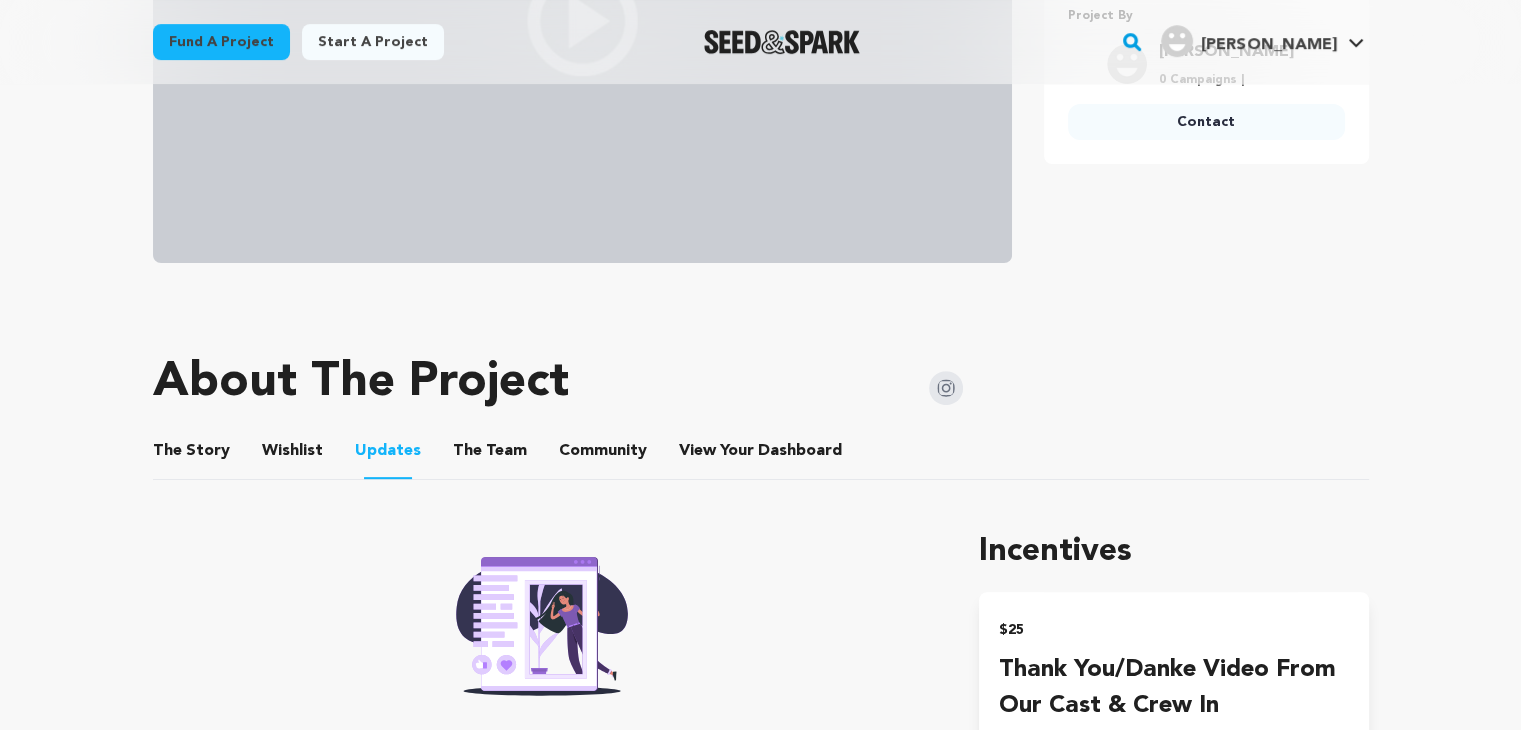 click on "Wishlist" at bounding box center (292, 455) 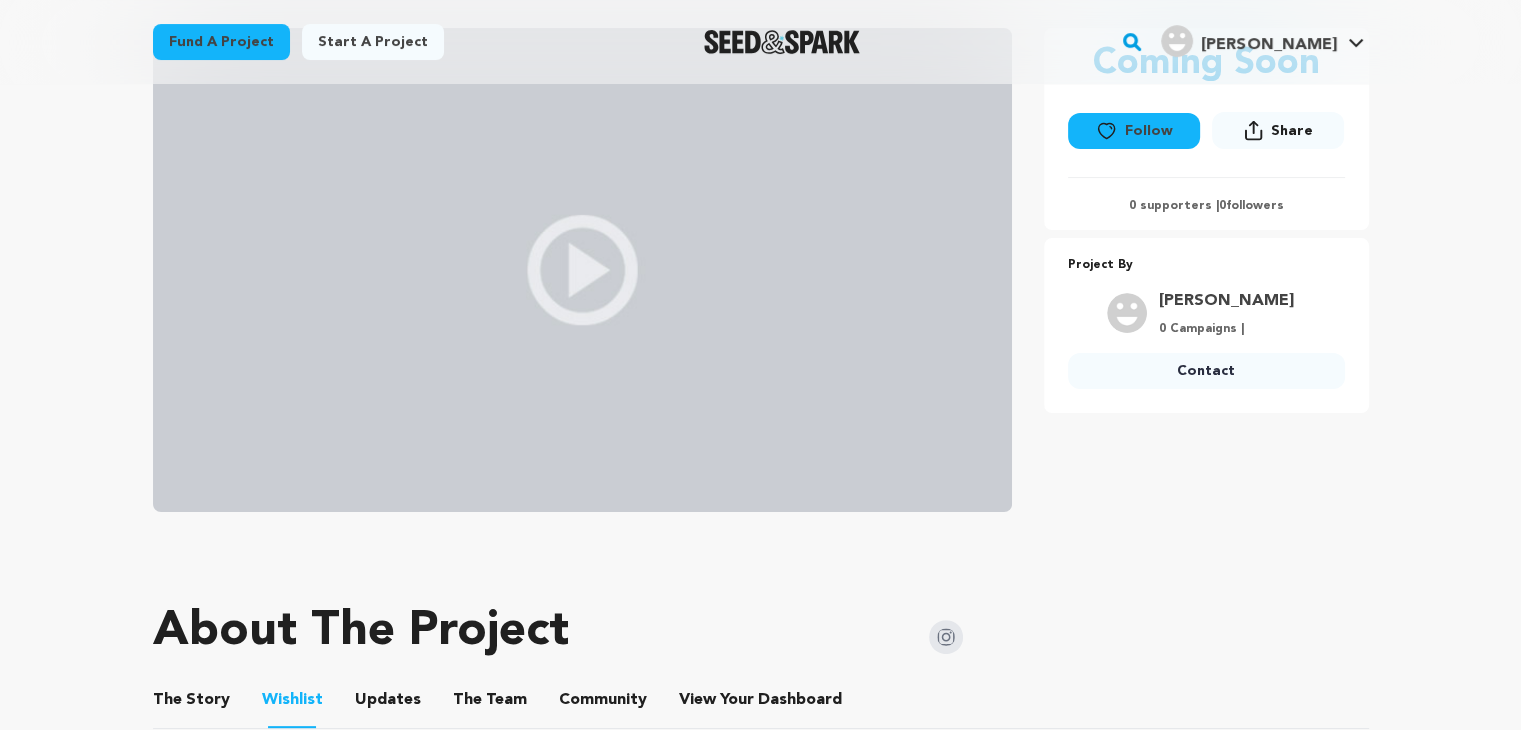 scroll, scrollTop: 362, scrollLeft: 0, axis: vertical 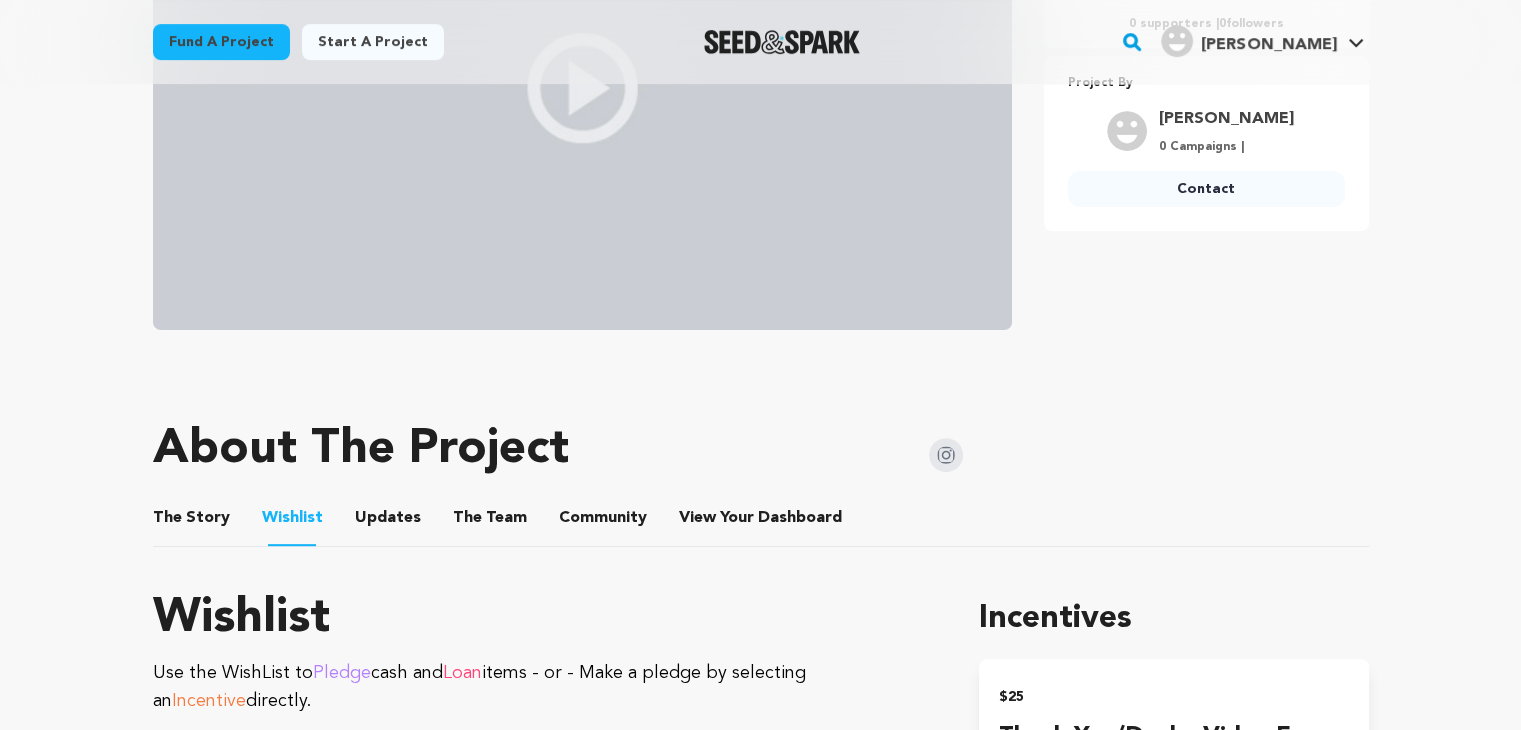 click on "The Story" at bounding box center [191, 522] 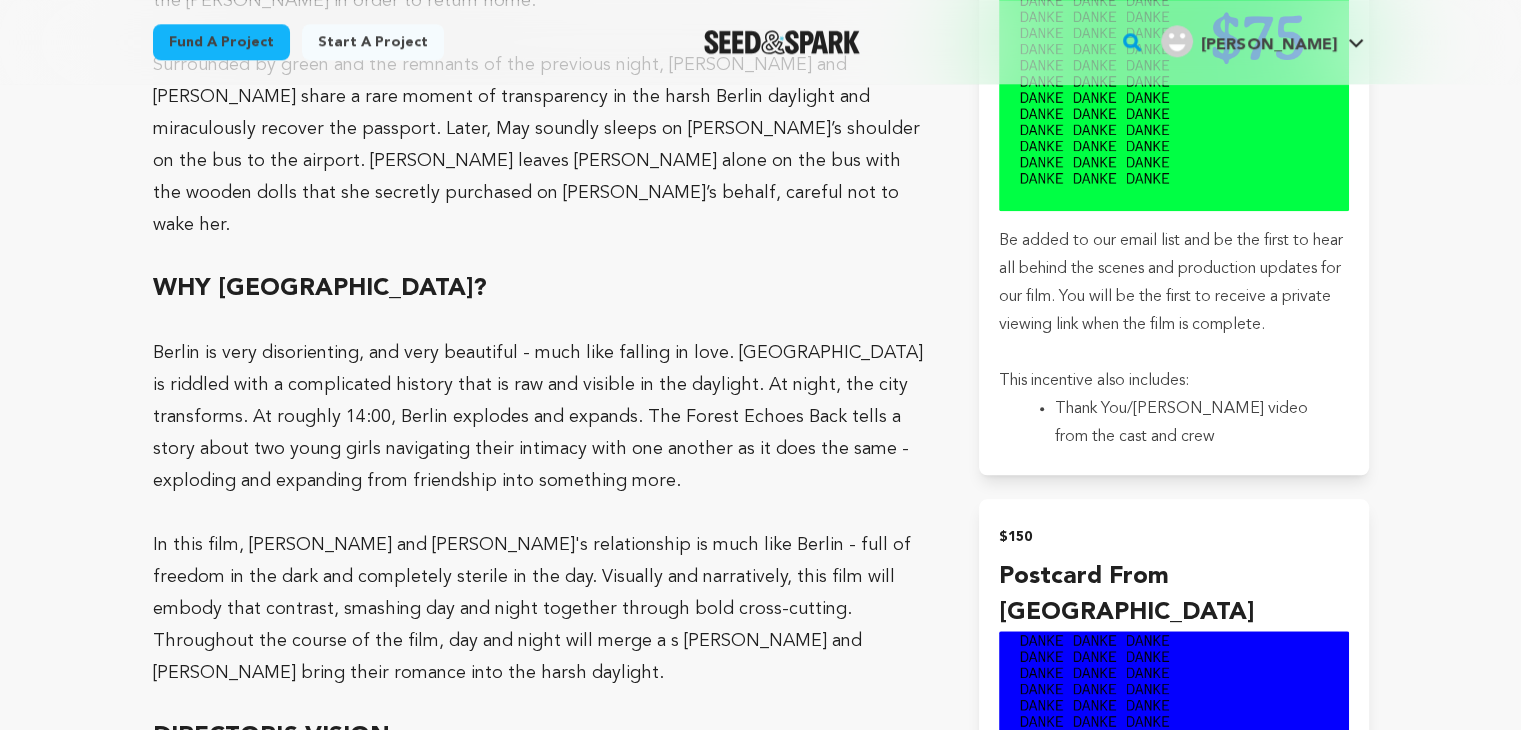 scroll, scrollTop: 2162, scrollLeft: 0, axis: vertical 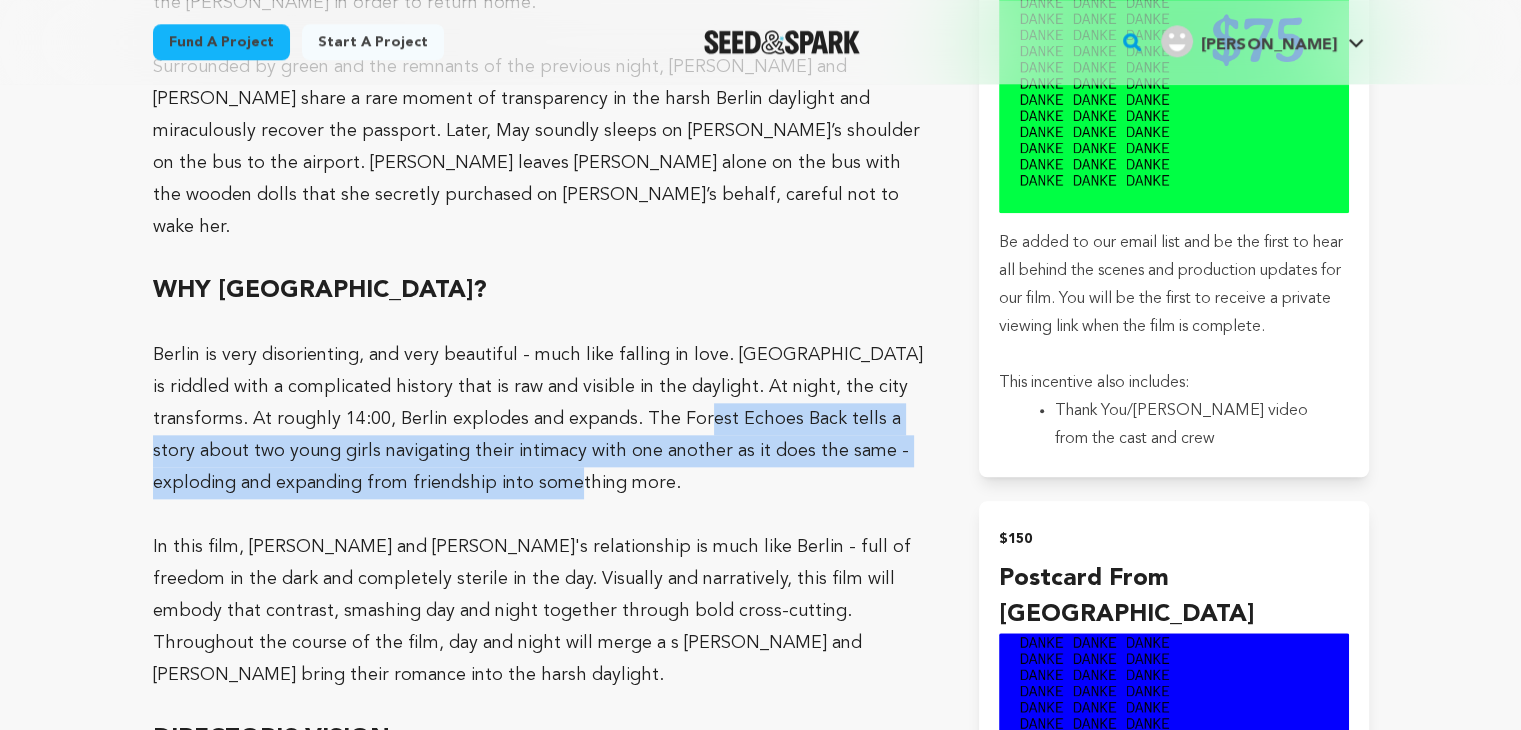 drag, startPoint x: 665, startPoint y: 289, endPoint x: 656, endPoint y: 353, distance: 64.629715 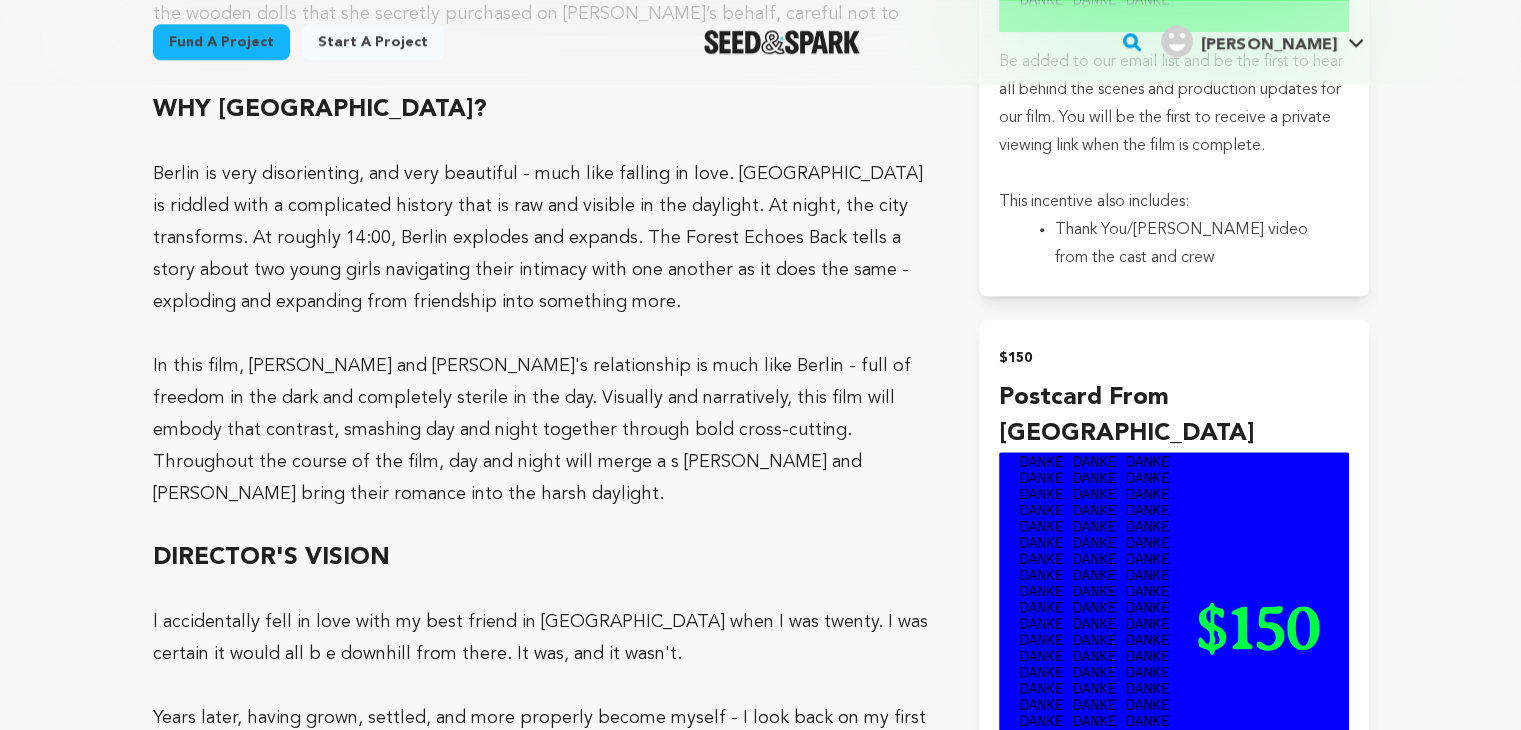 scroll, scrollTop: 2362, scrollLeft: 0, axis: vertical 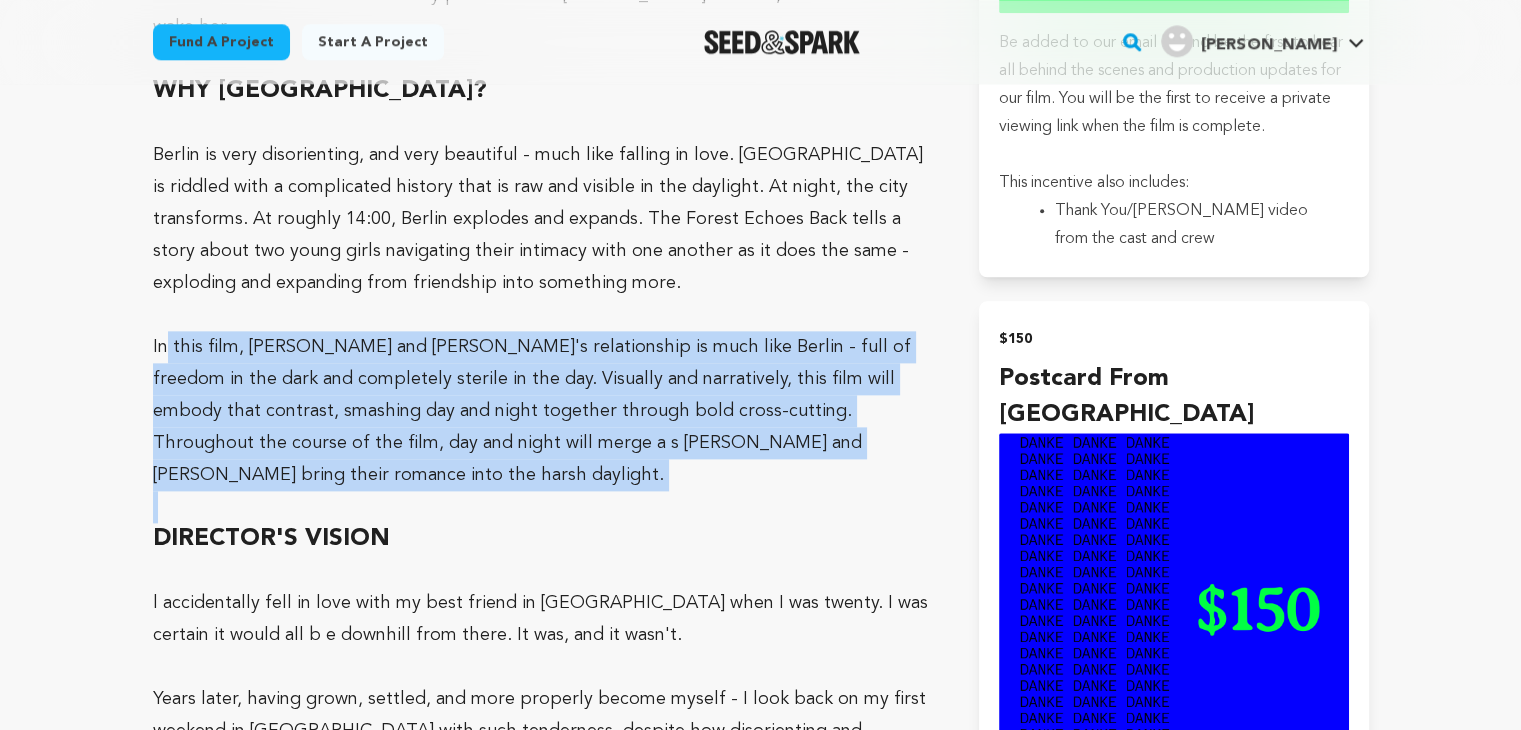 drag, startPoint x: 168, startPoint y: 218, endPoint x: 424, endPoint y: 333, distance: 280.6439 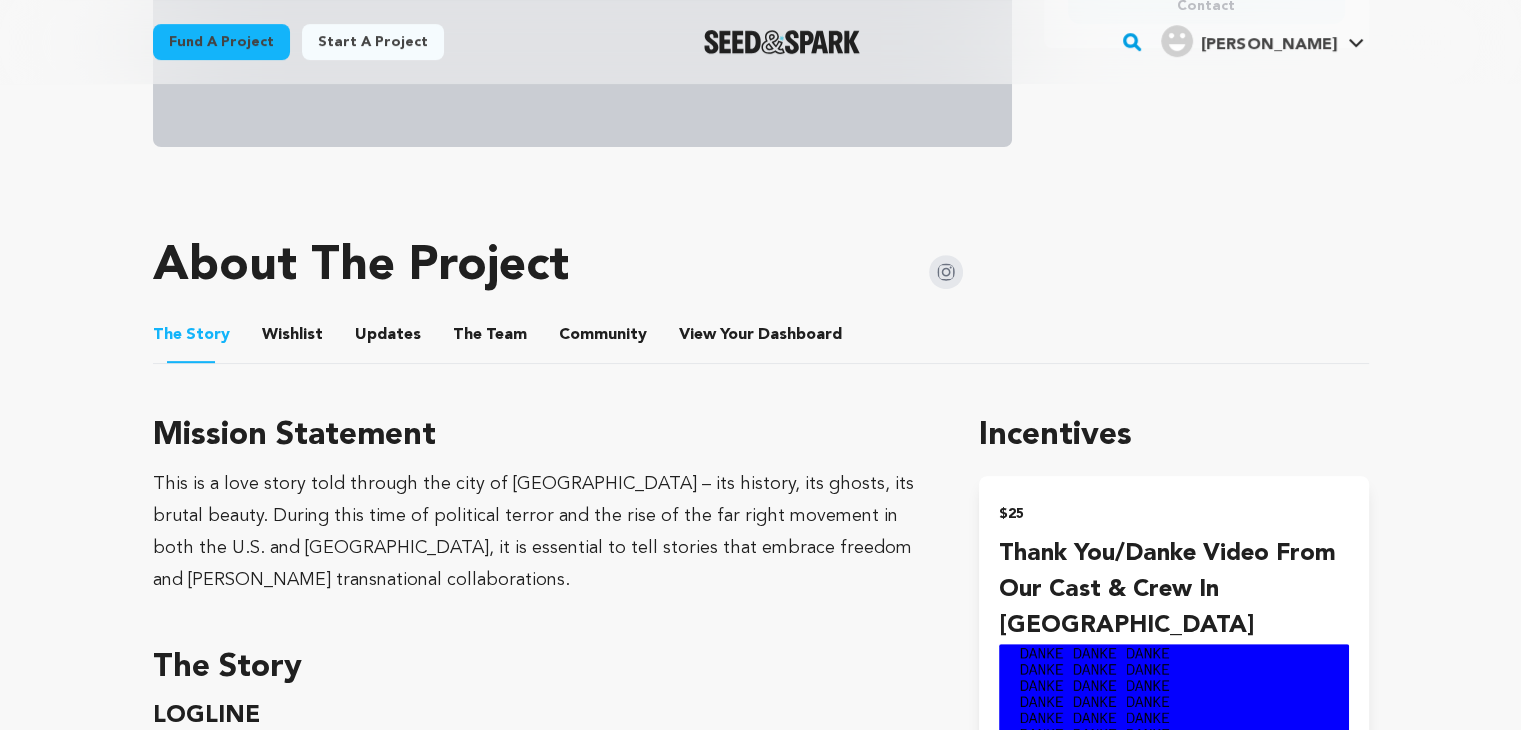 scroll, scrollTop: 733, scrollLeft: 0, axis: vertical 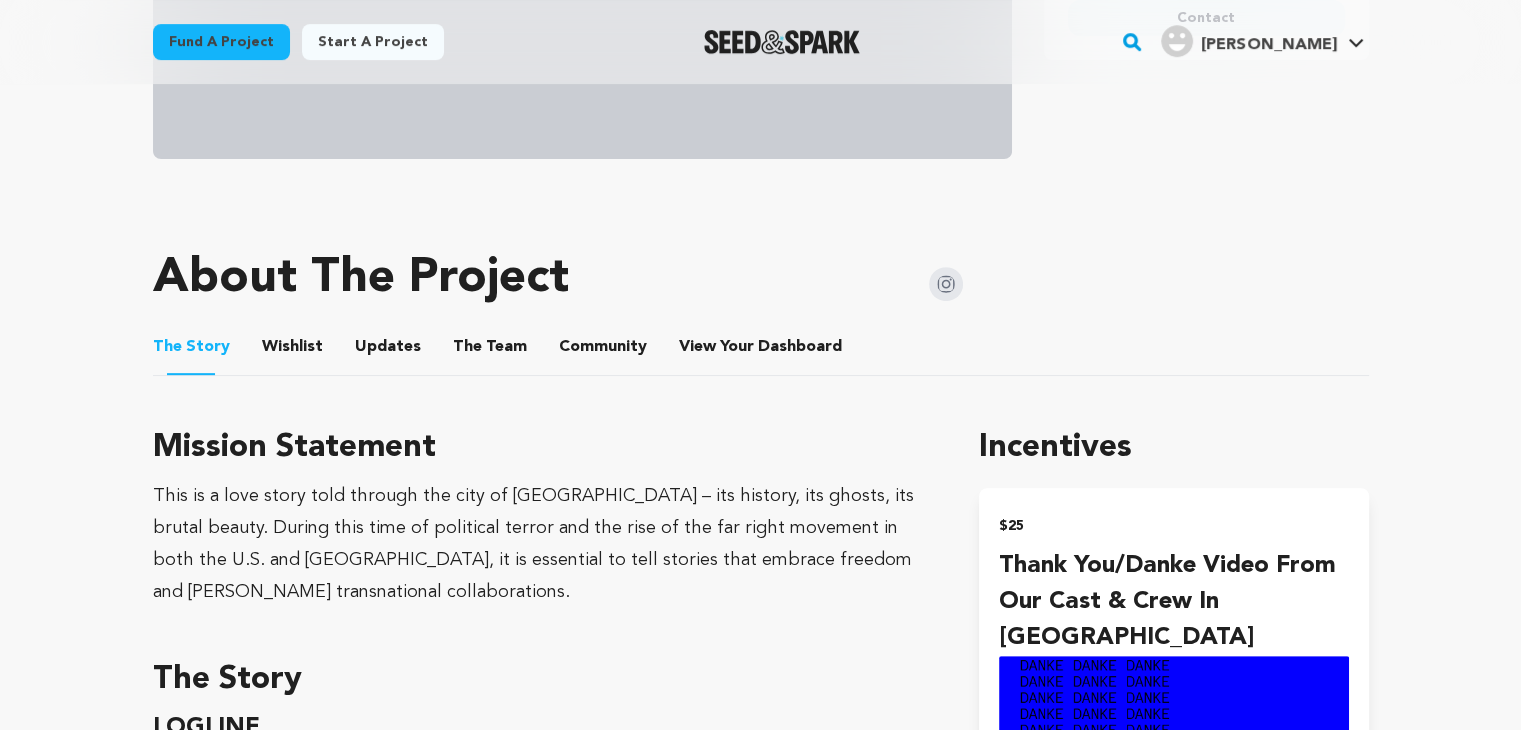 click on "Fund a project
Project details
The Forest Echoes Back
Berlin, Germany |                                 Film Short
LGBTQ,
Experimental" at bounding box center [761, 2968] 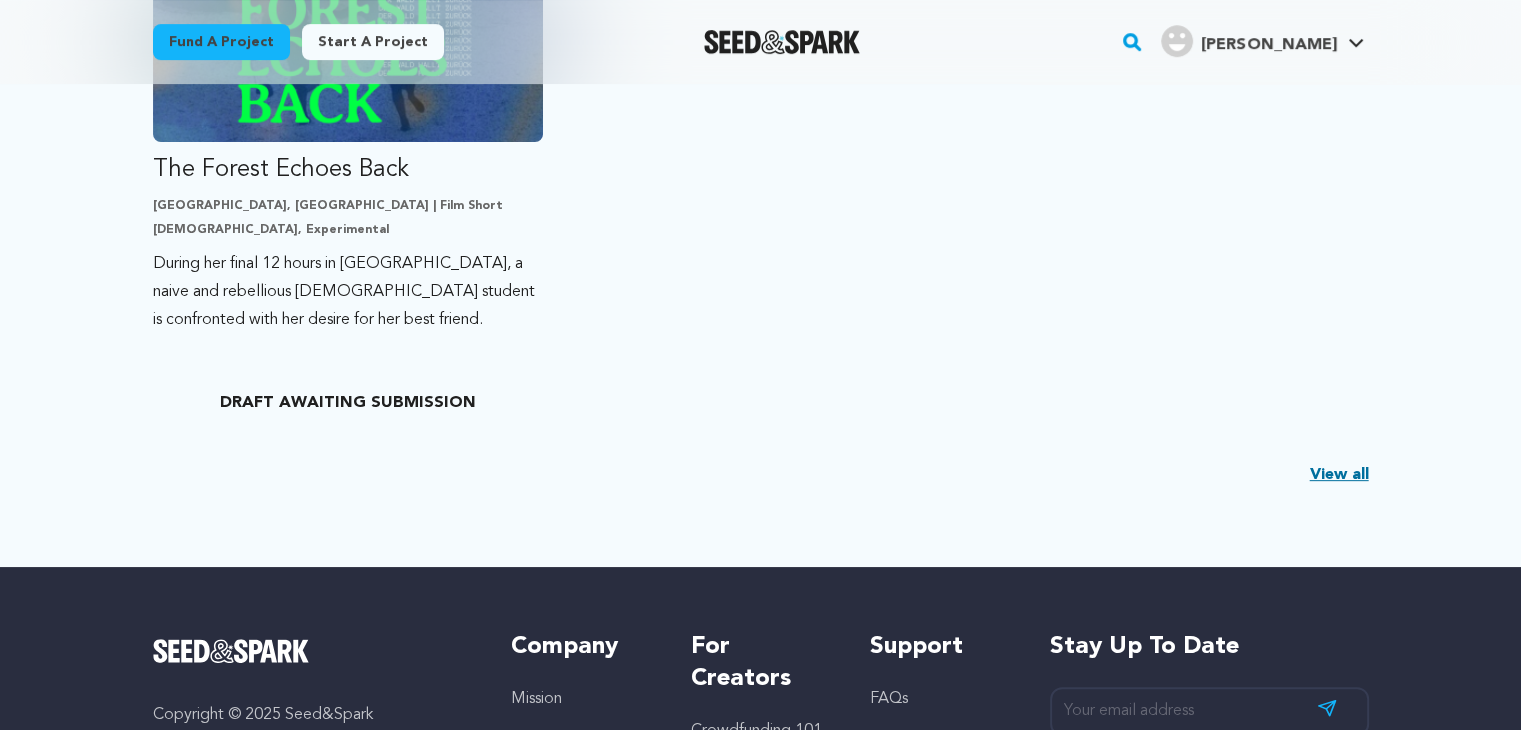 scroll, scrollTop: 666, scrollLeft: 0, axis: vertical 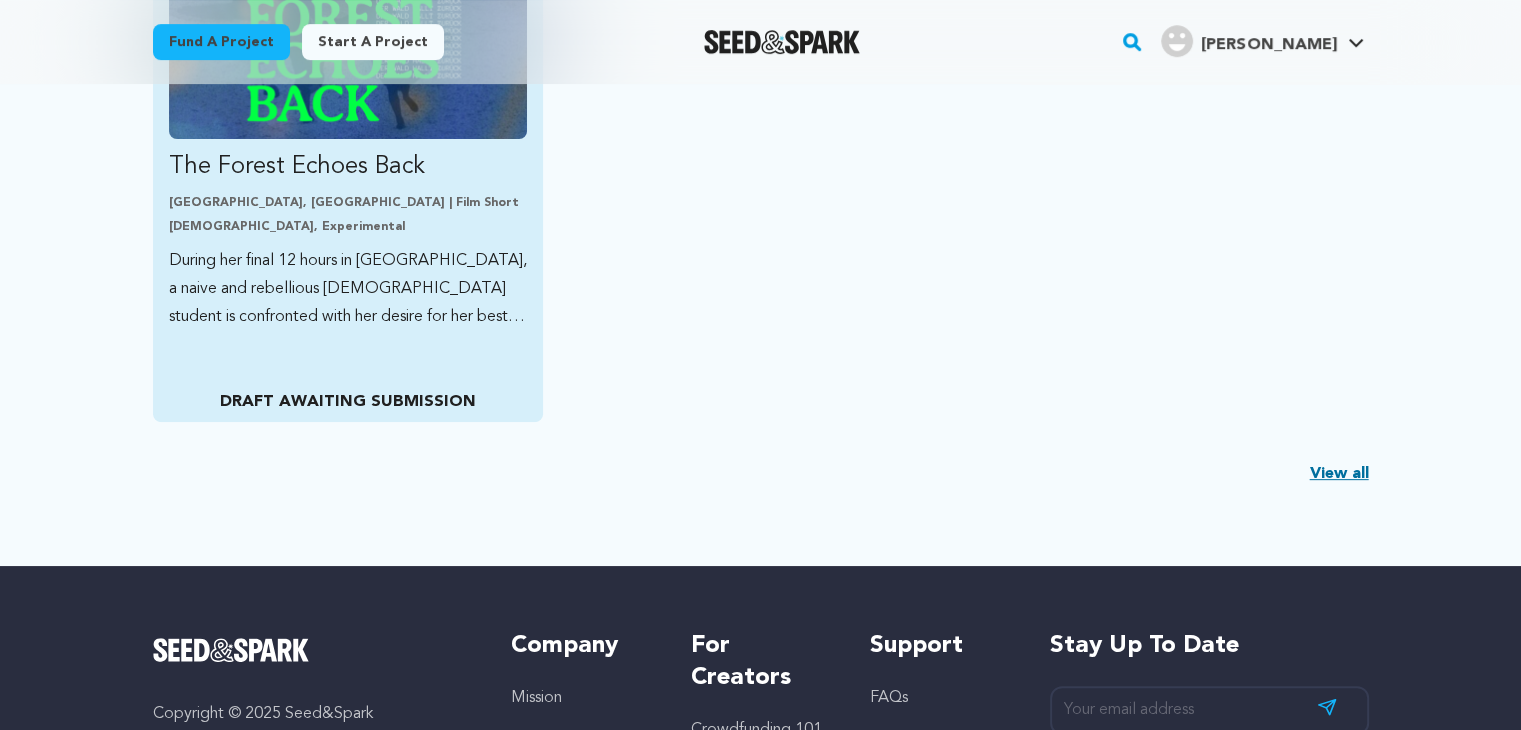 click on "During her final 12 hours in [GEOGRAPHIC_DATA], a naive and rebellious [DEMOGRAPHIC_DATA] student is confronted with her desire for her best friend." at bounding box center (348, 289) 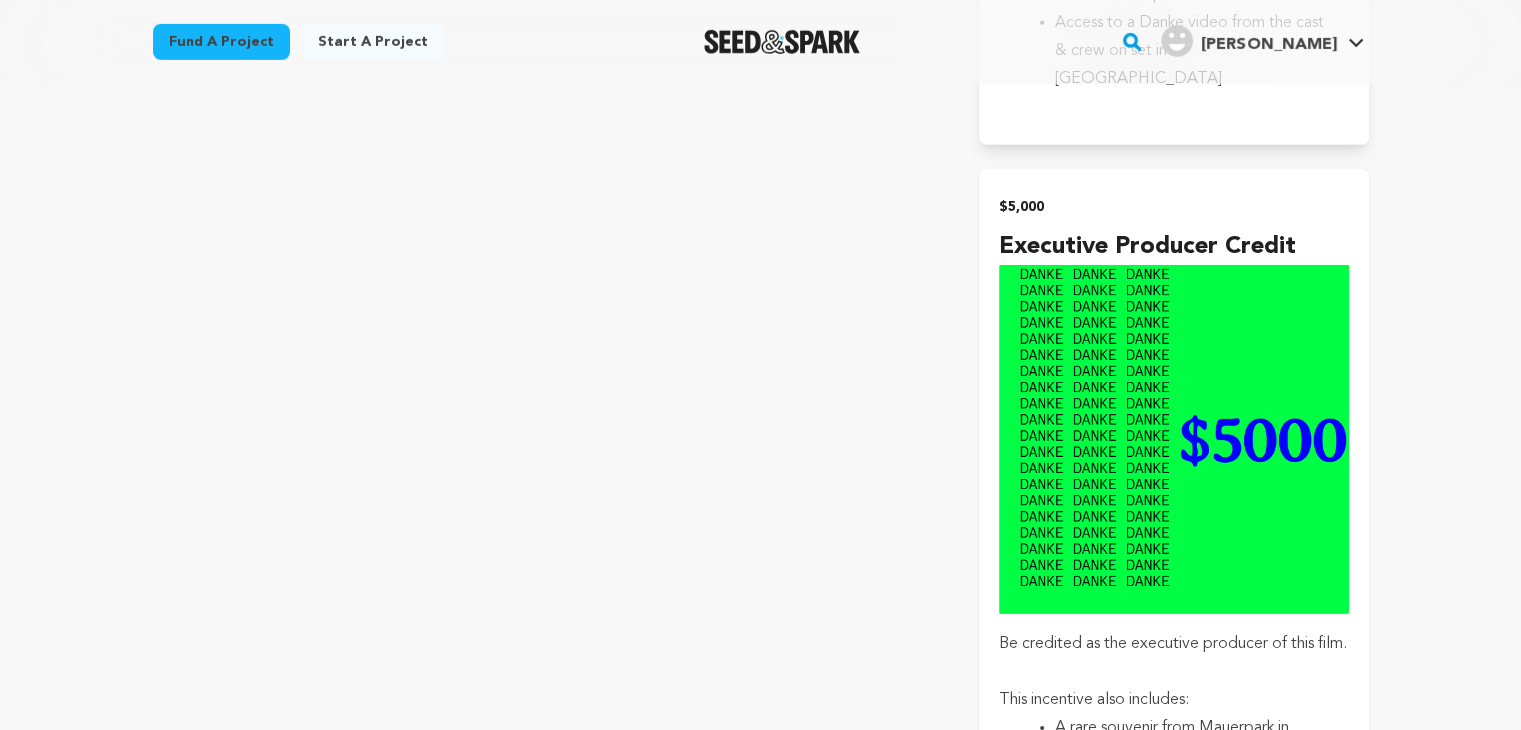 scroll, scrollTop: 5666, scrollLeft: 0, axis: vertical 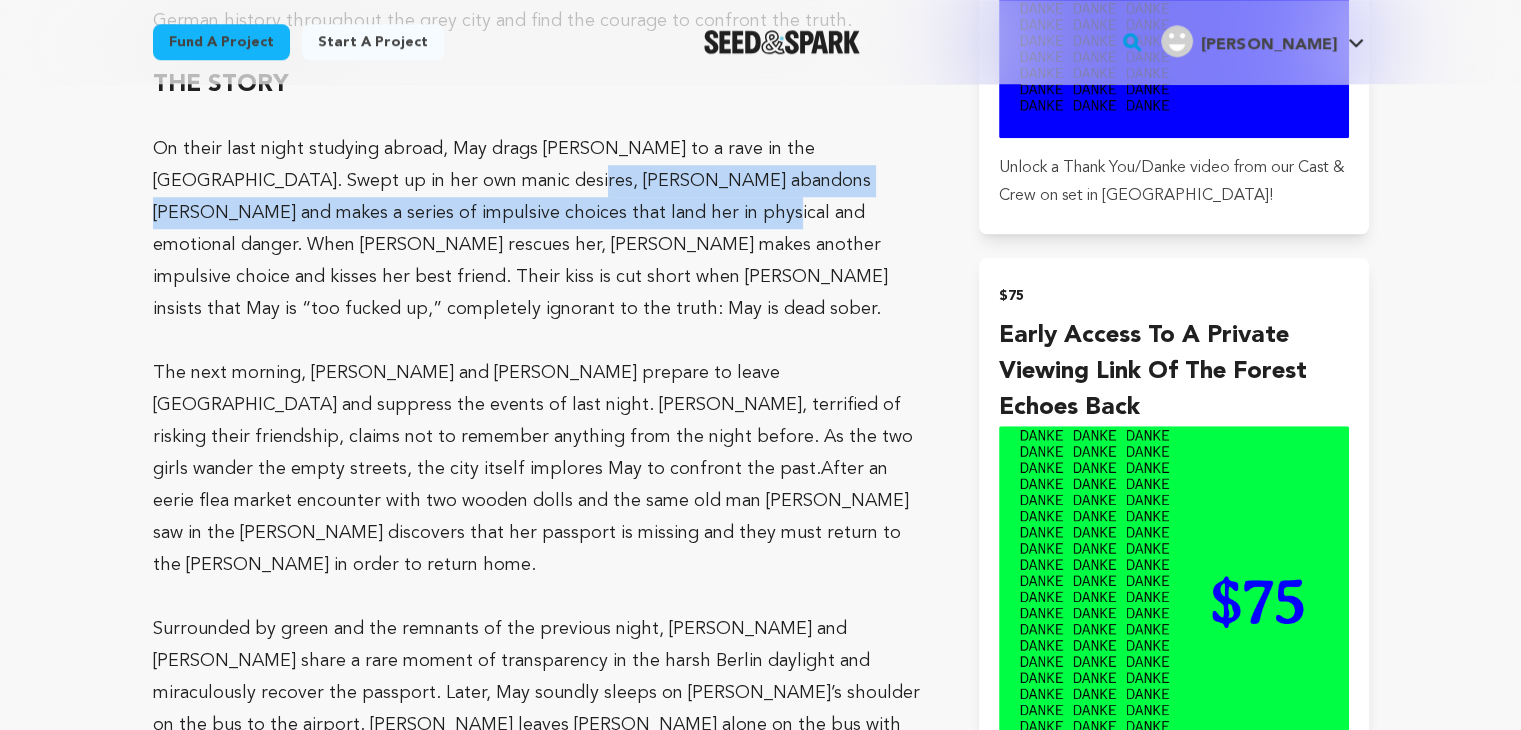 drag, startPoint x: 403, startPoint y: 142, endPoint x: 474, endPoint y: 178, distance: 79.60528 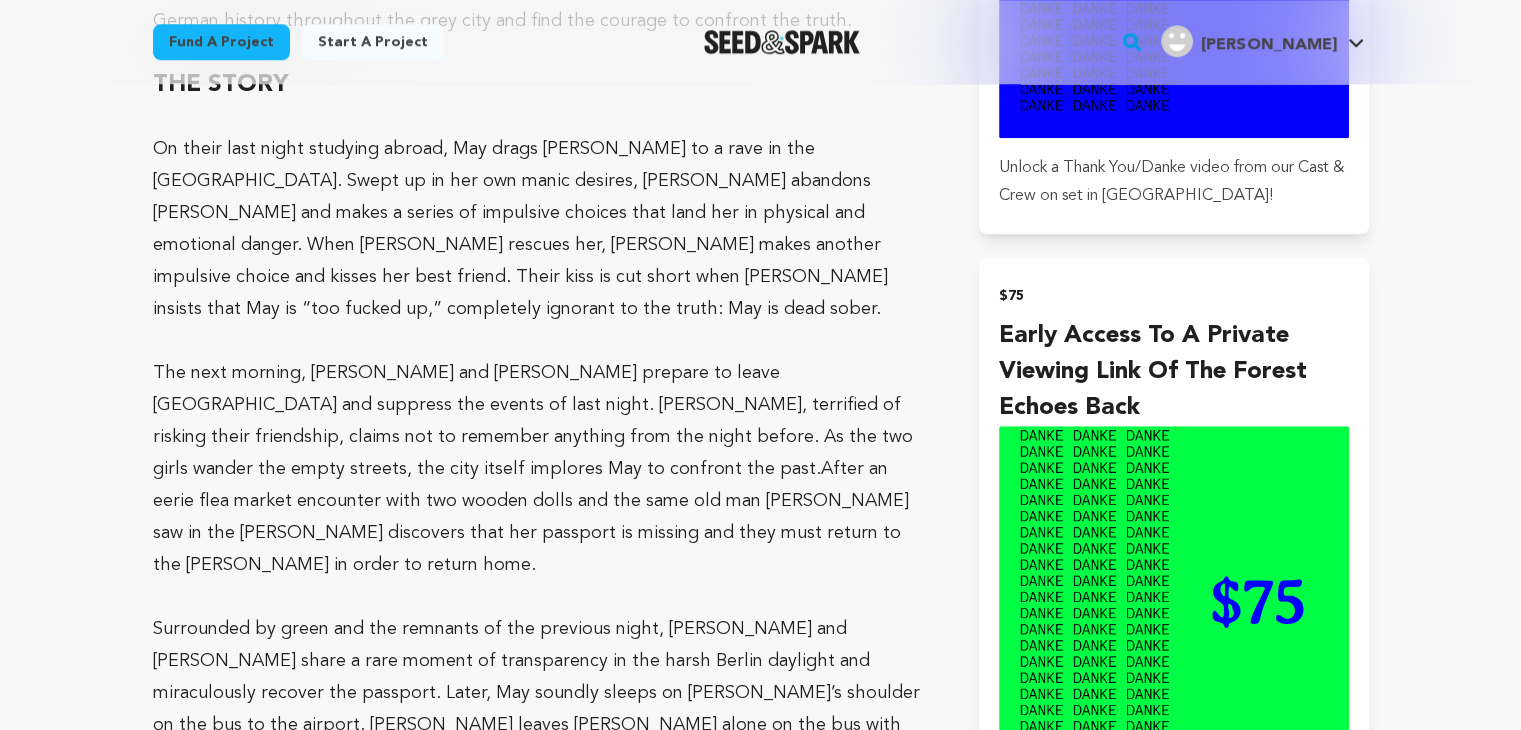 click on "On their last night studying abroad, May drags [PERSON_NAME] to a rave in the [GEOGRAPHIC_DATA]. Swept up in her own manic desires, [PERSON_NAME] abandons [PERSON_NAME] and makes a series of impulsive choices that land her in physical and emotional danger. When [PERSON_NAME] rescues her, [PERSON_NAME] makes another impulsive choice and kisses her best friend. Their kiss is cut short when [PERSON_NAME] insists that May is “too fucked up,” completely ignorant to the truth: May is dead sober." at bounding box center (542, 229) 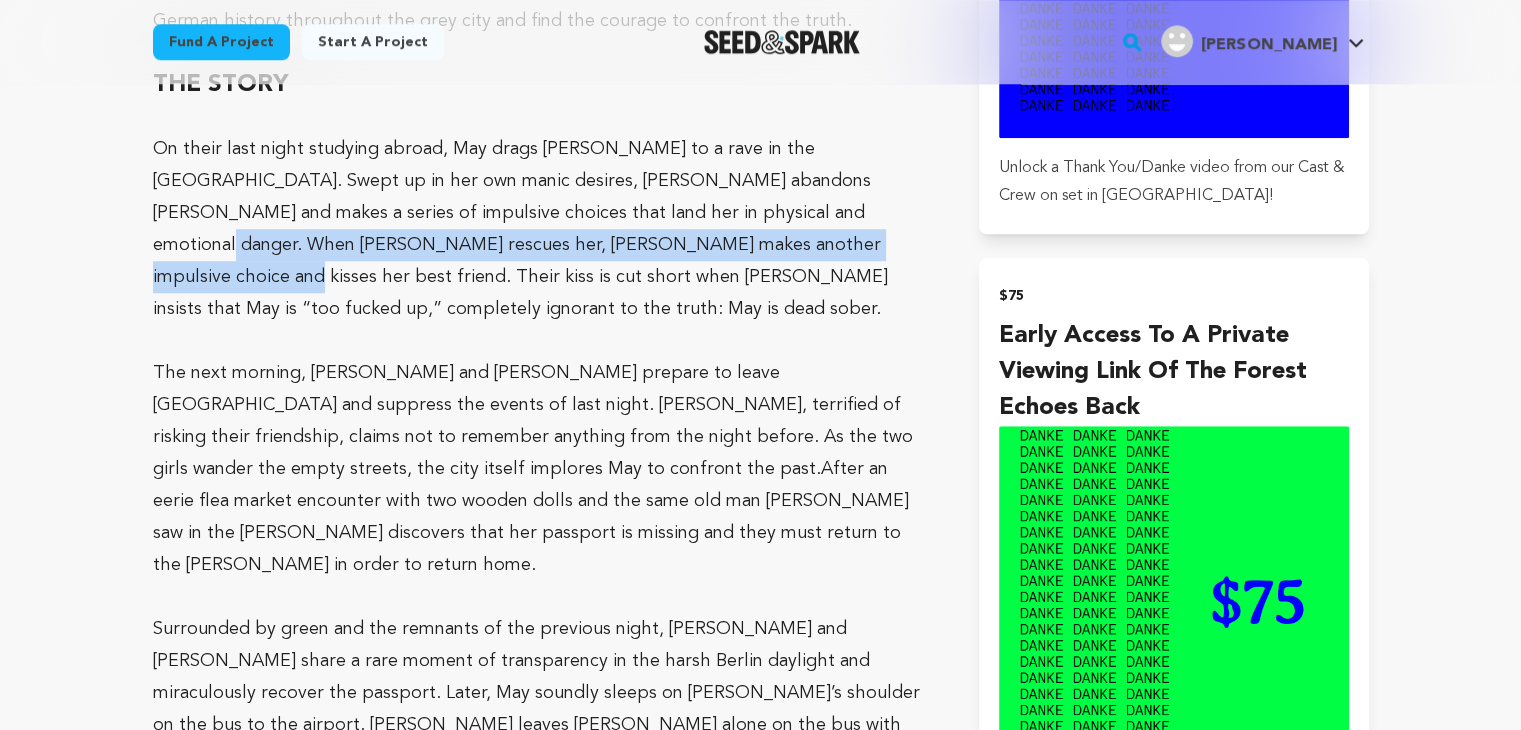 drag, startPoint x: 628, startPoint y: 180, endPoint x: 567, endPoint y: 206, distance: 66.309875 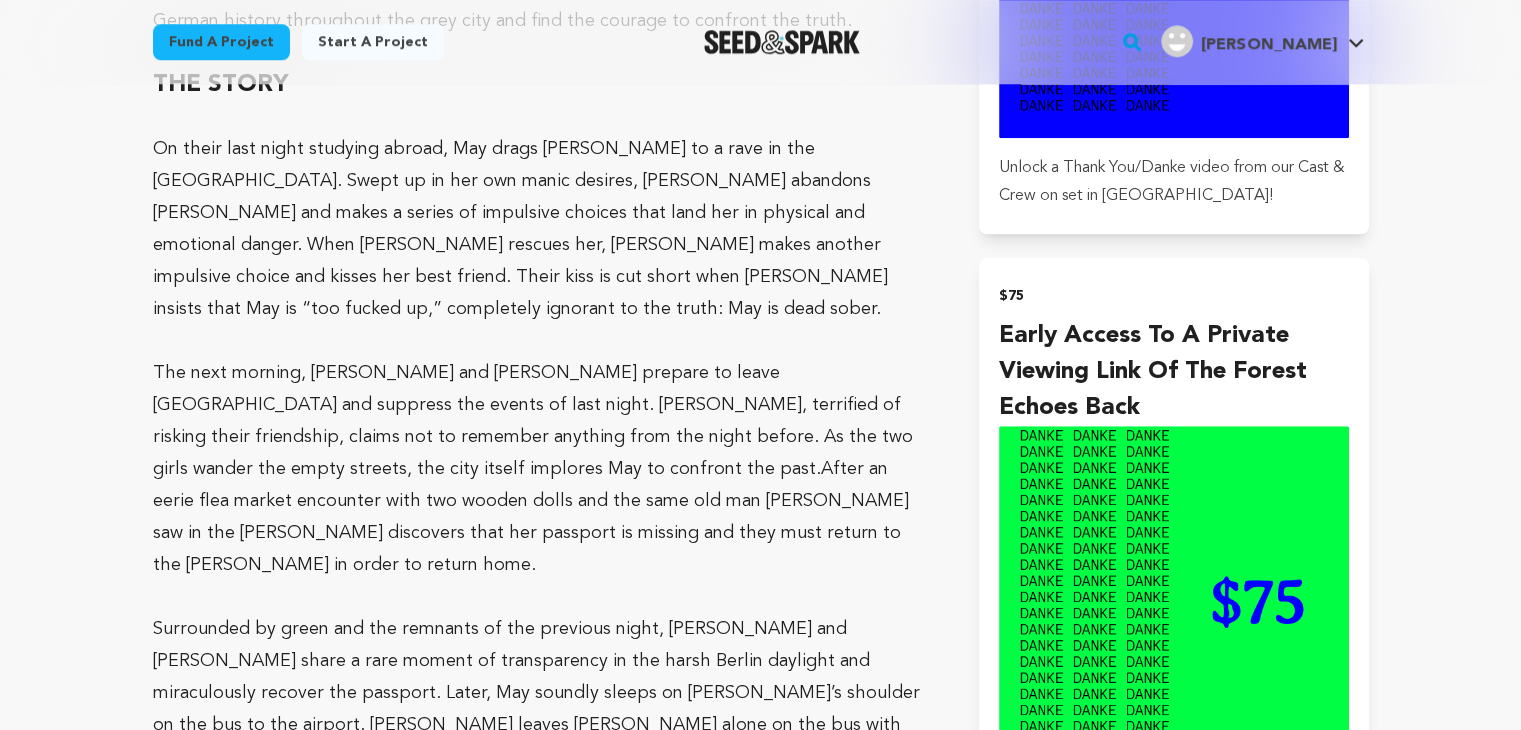 click on "On their last night studying abroad, May drags [PERSON_NAME] to a rave in the [GEOGRAPHIC_DATA]. Swept up in her own manic desires, [PERSON_NAME] abandons [PERSON_NAME] and makes a series of impulsive choices that land her in physical and emotional danger. When [PERSON_NAME] rescues her, [PERSON_NAME] makes another impulsive choice and kisses her best friend. Their kiss is cut short when [PERSON_NAME] insists that May is “too fucked up,” completely ignorant to the truth: May is dead sober." at bounding box center [542, 229] 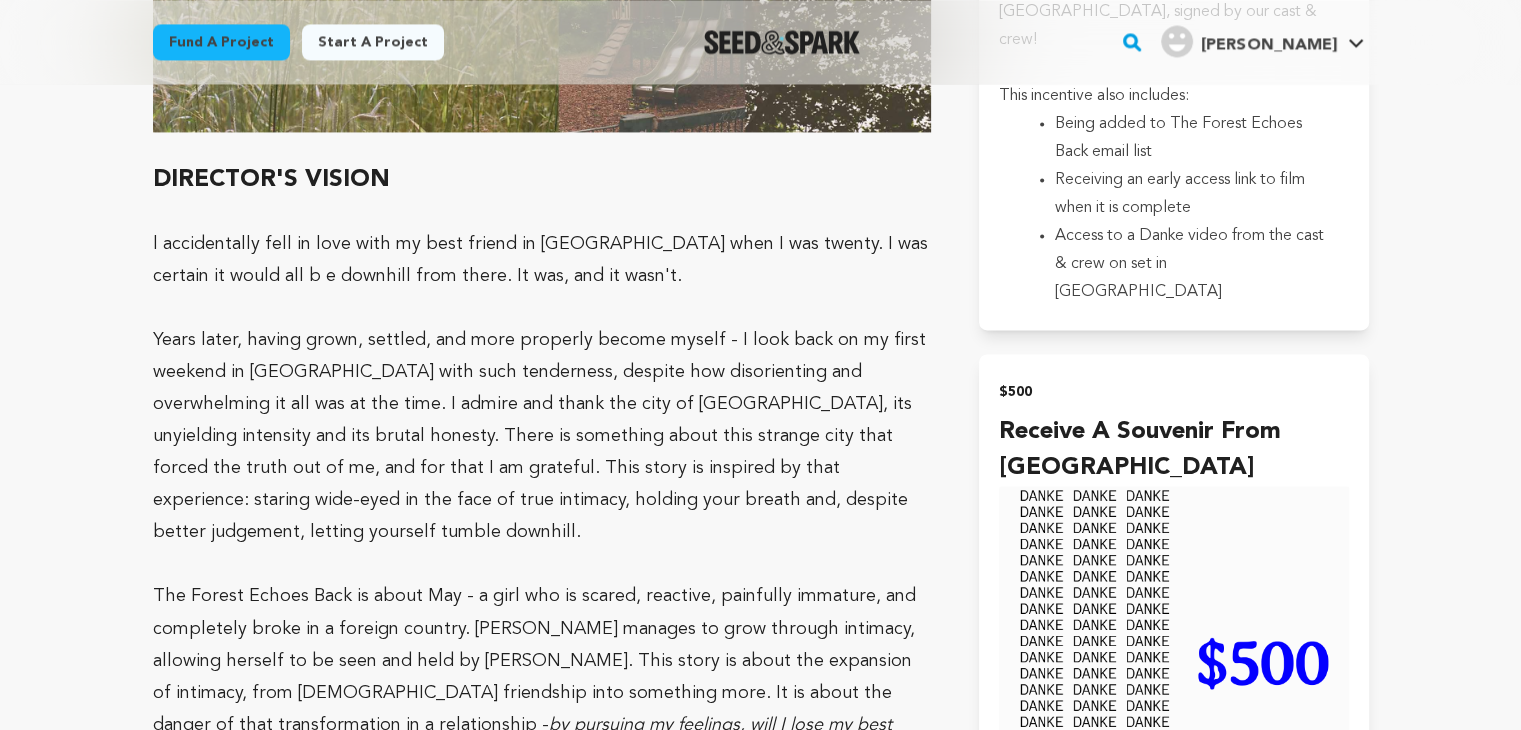 scroll, scrollTop: 3200, scrollLeft: 0, axis: vertical 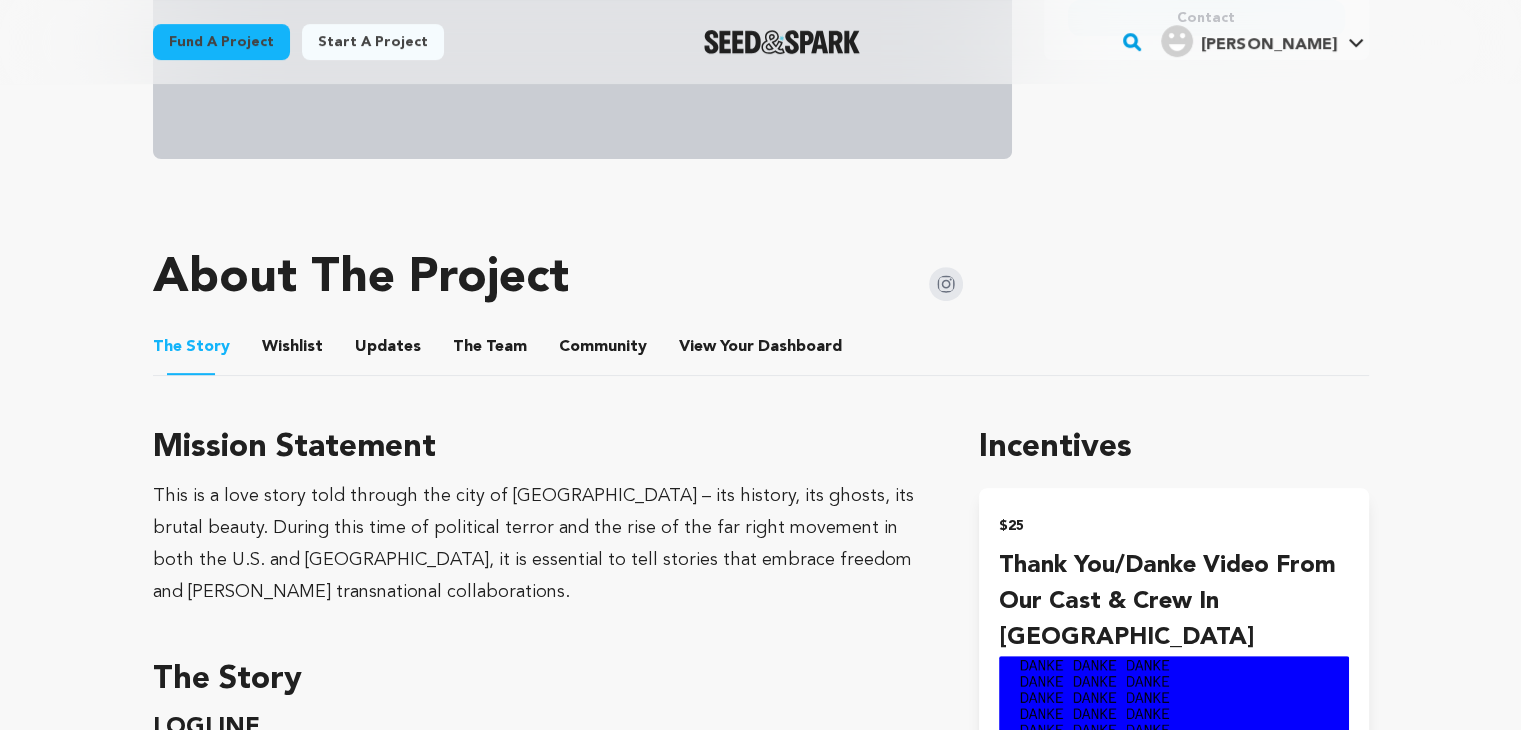click on "Wishlist" at bounding box center (292, 351) 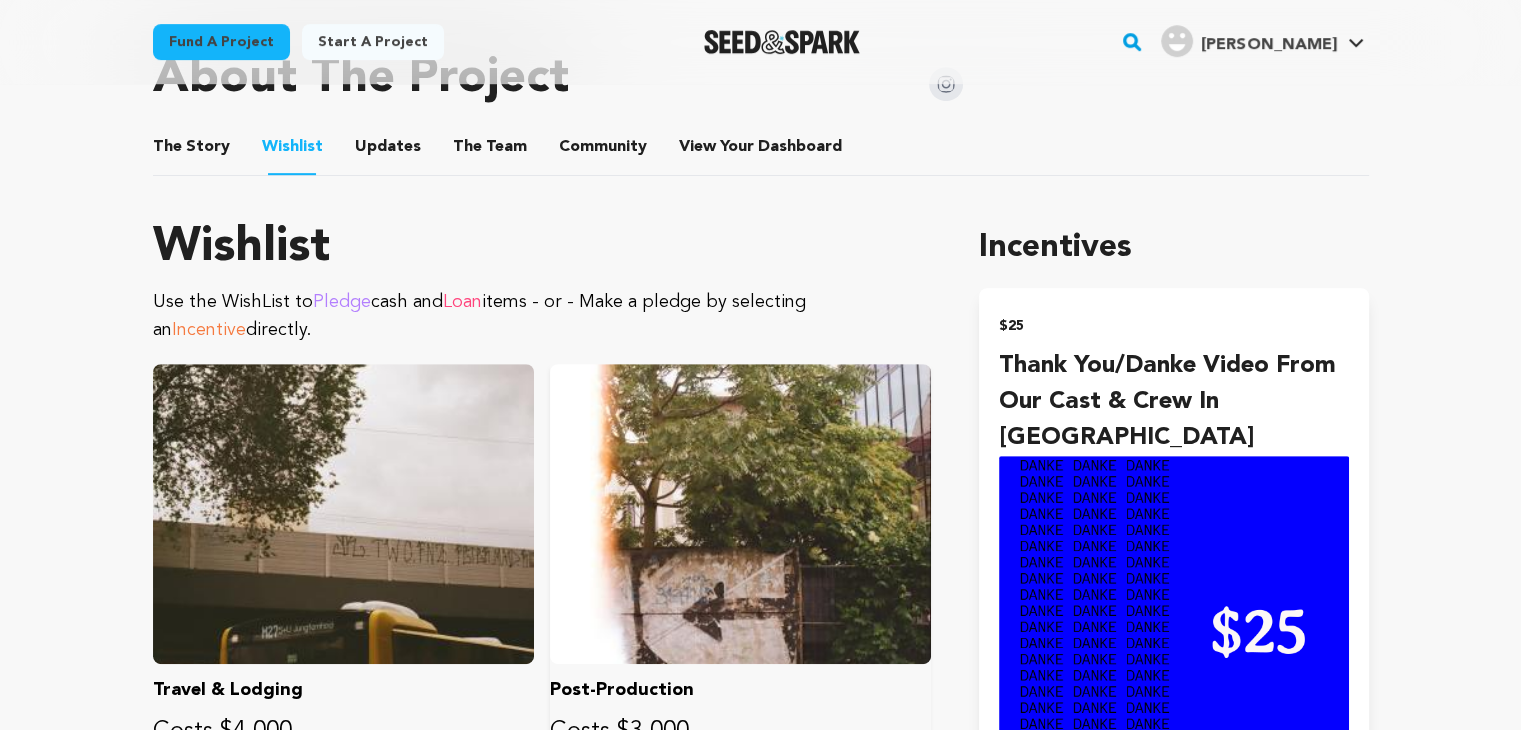 scroll, scrollTop: 533, scrollLeft: 0, axis: vertical 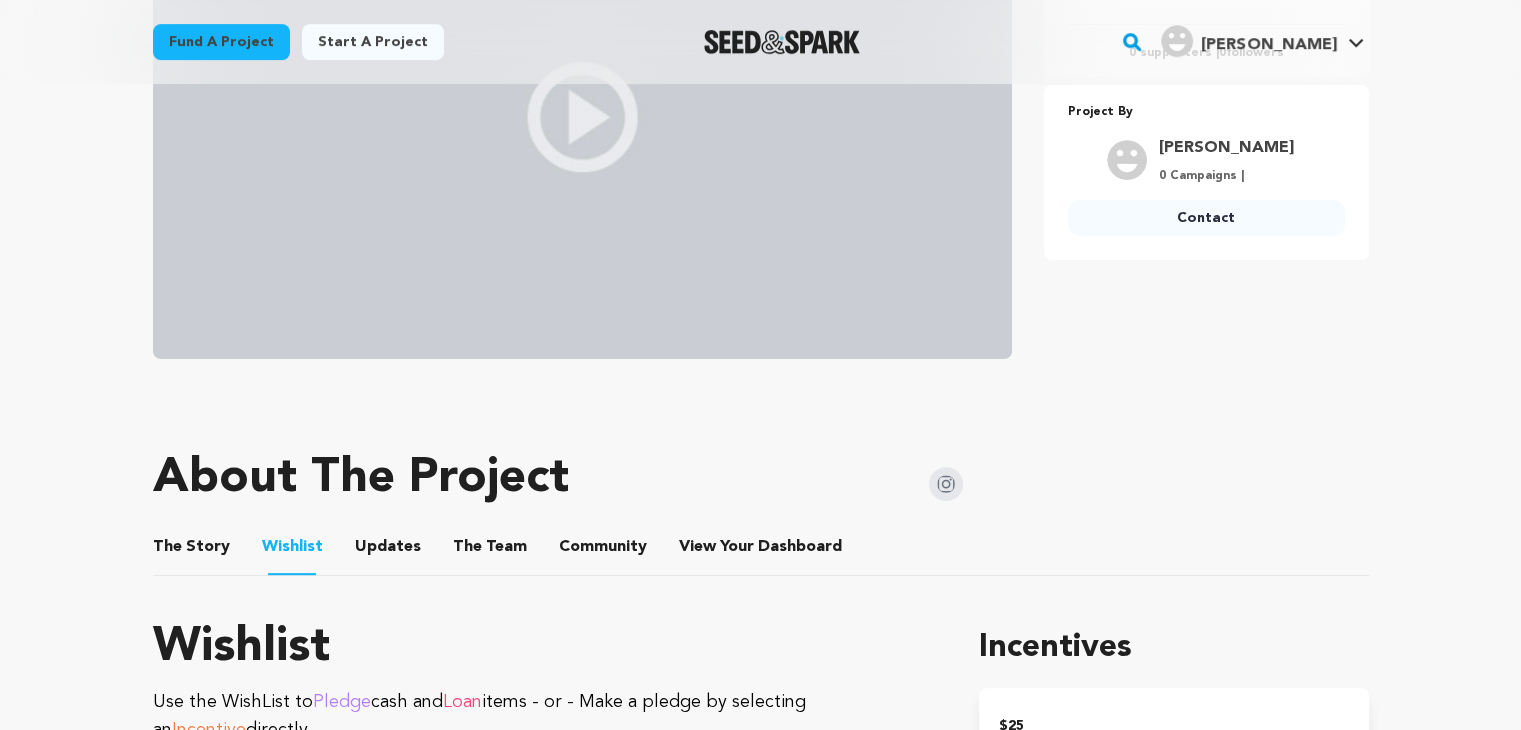 click on "The Story" at bounding box center (191, 551) 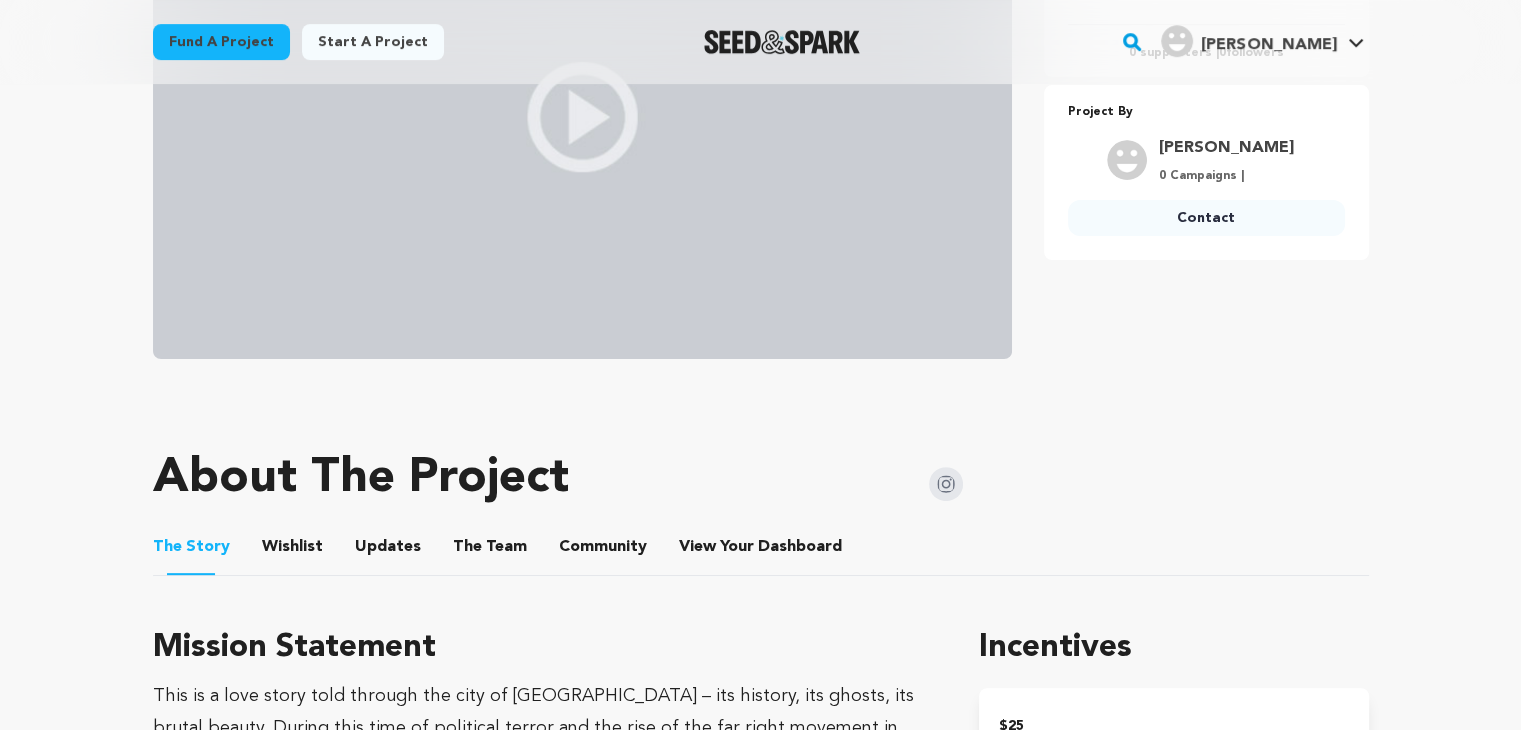 scroll, scrollTop: 800, scrollLeft: 0, axis: vertical 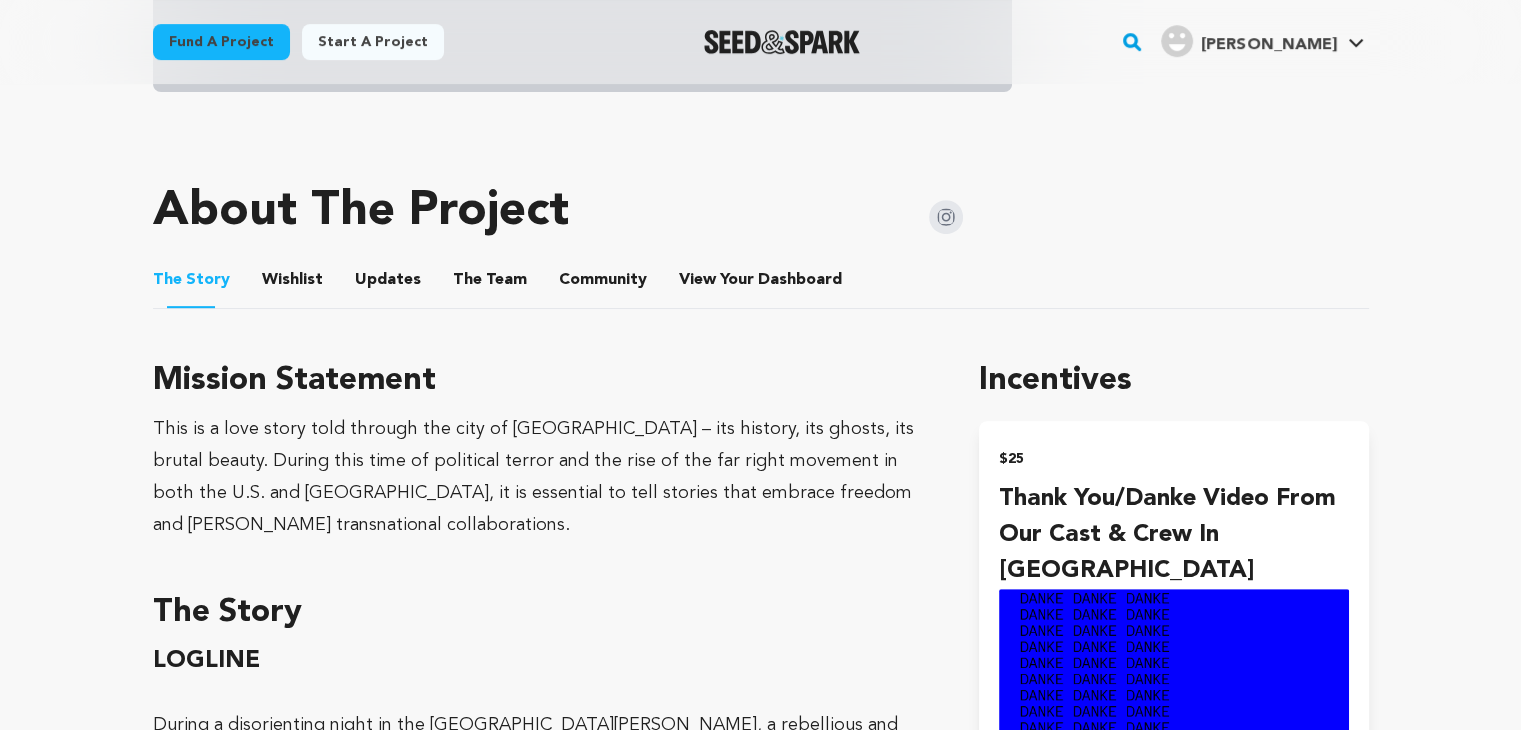 drag, startPoint x: 188, startPoint y: 497, endPoint x: 147, endPoint y: 479, distance: 44.777225 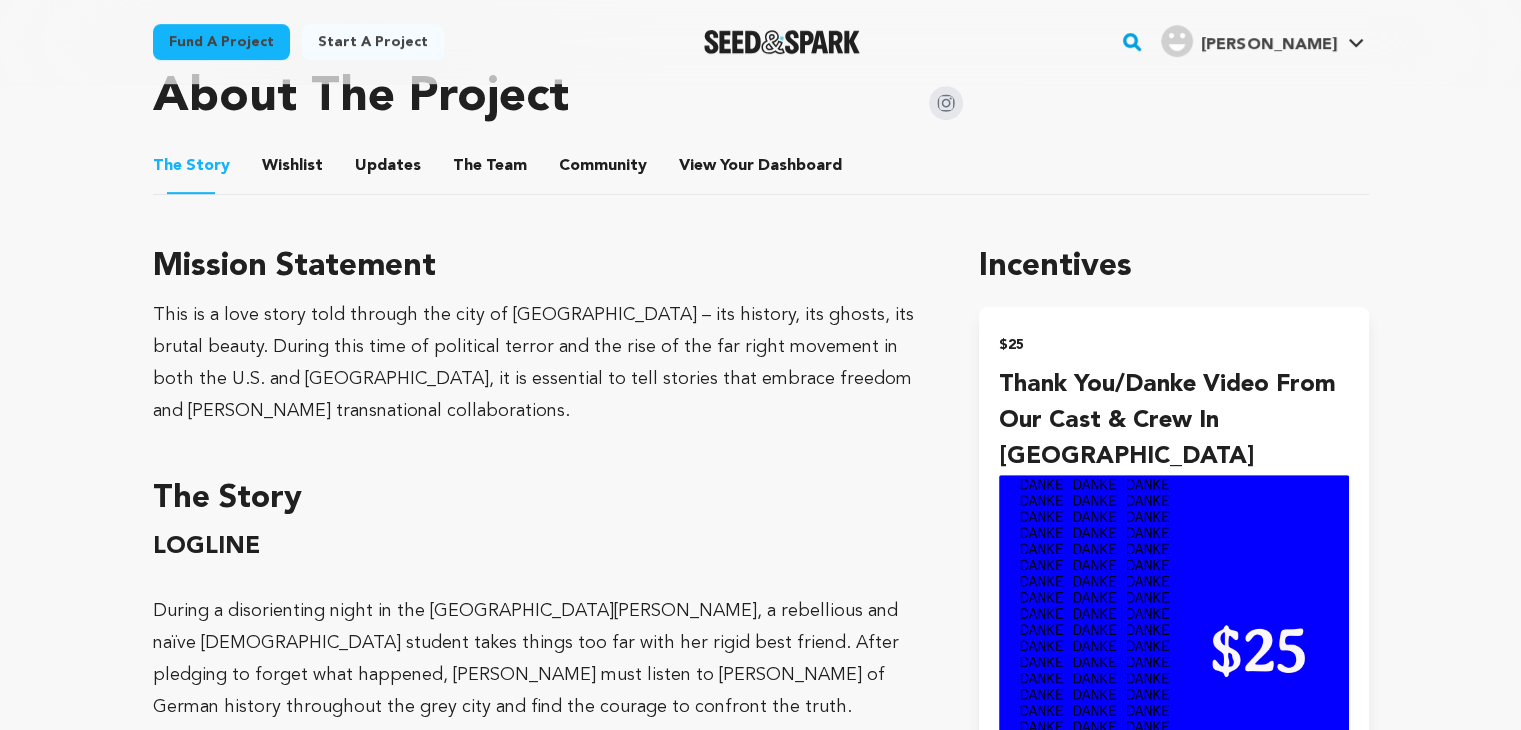 scroll, scrollTop: 933, scrollLeft: 0, axis: vertical 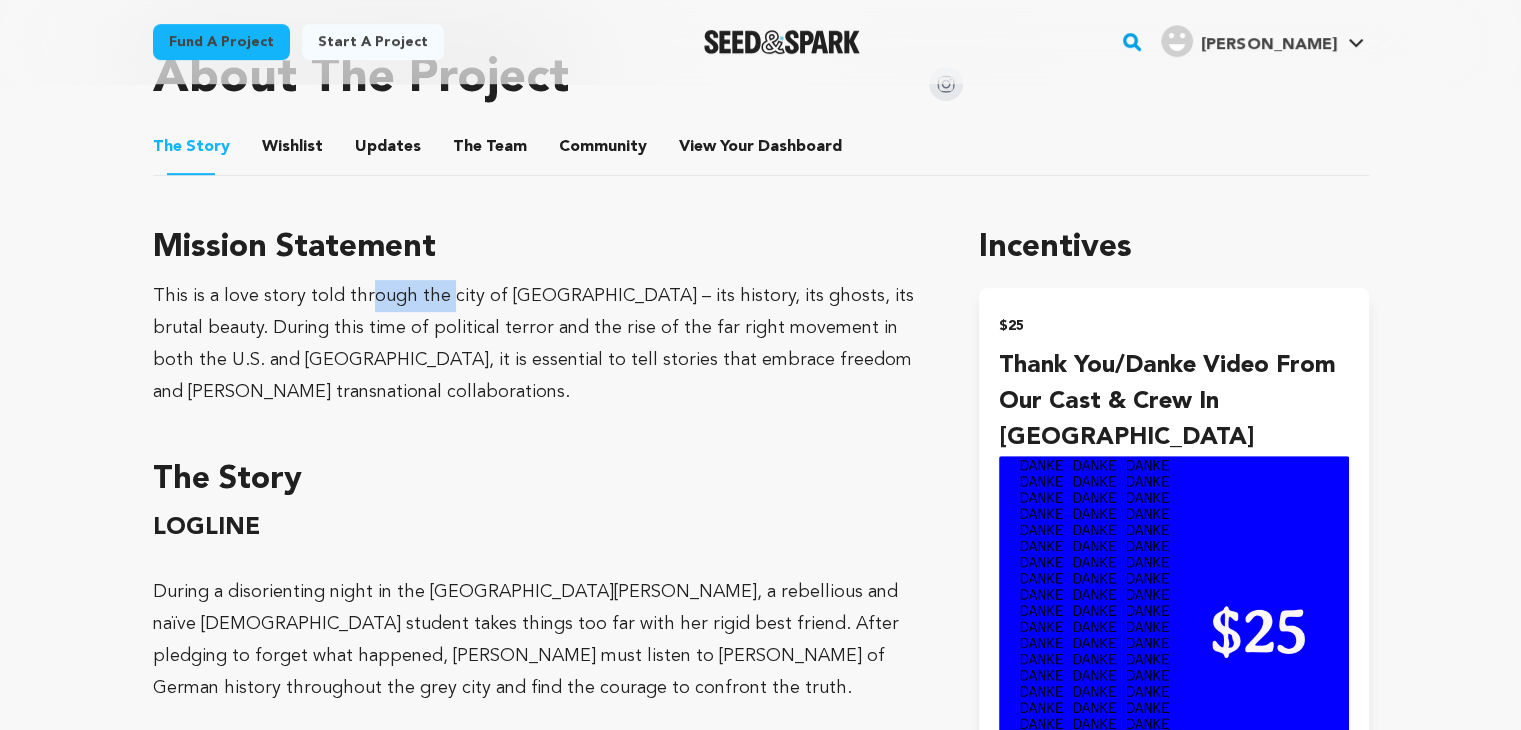 drag, startPoint x: 361, startPoint y: 288, endPoint x: 441, endPoint y: 296, distance: 80.399 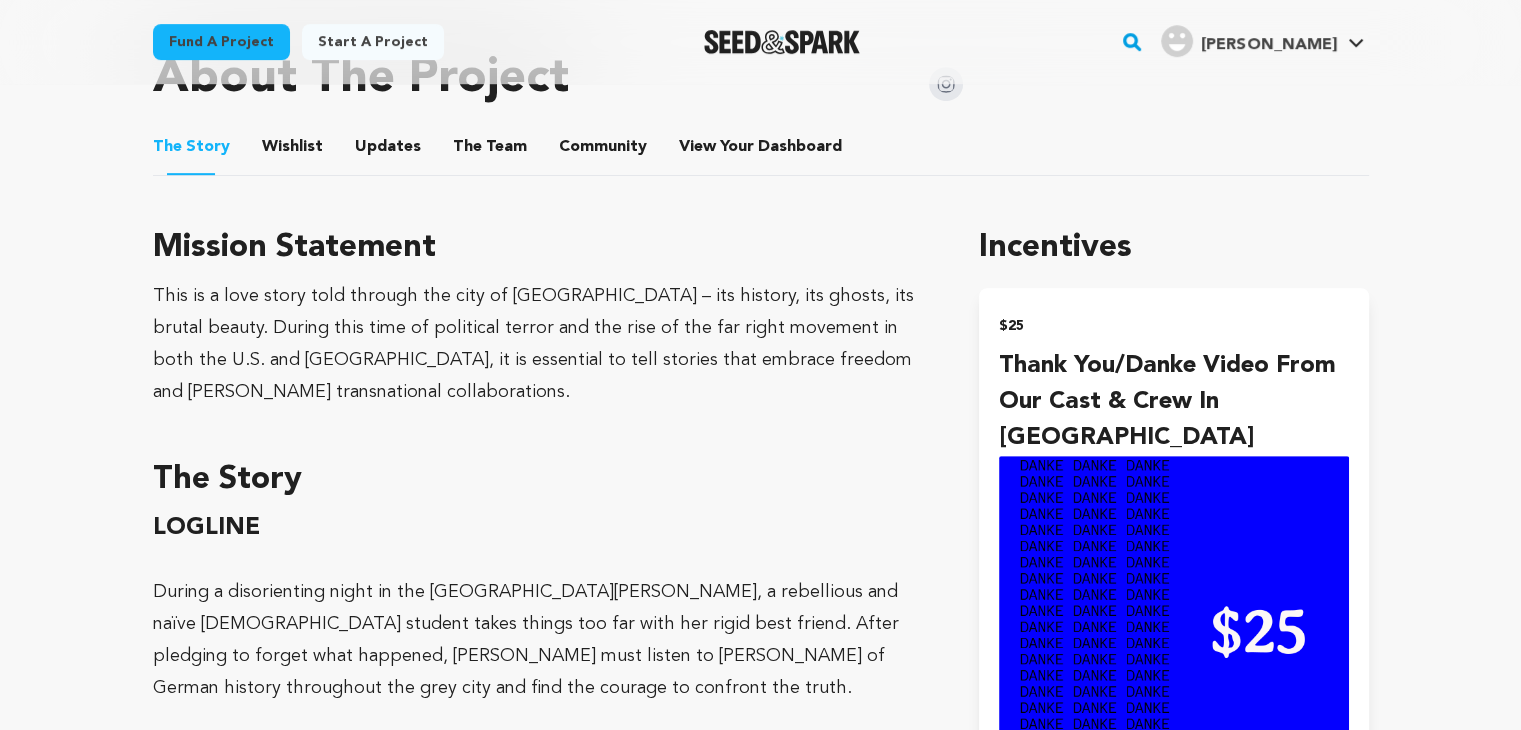 click on "This is a love story told through the city of [GEOGRAPHIC_DATA] – its history, its ghosts, its brutal beauty. During this time of political terror and the rise of the far right movement in both the U.S. and [GEOGRAPHIC_DATA], it is essential to tell stories that embrace freedom and [PERSON_NAME] transnational collaborations." at bounding box center [542, 344] 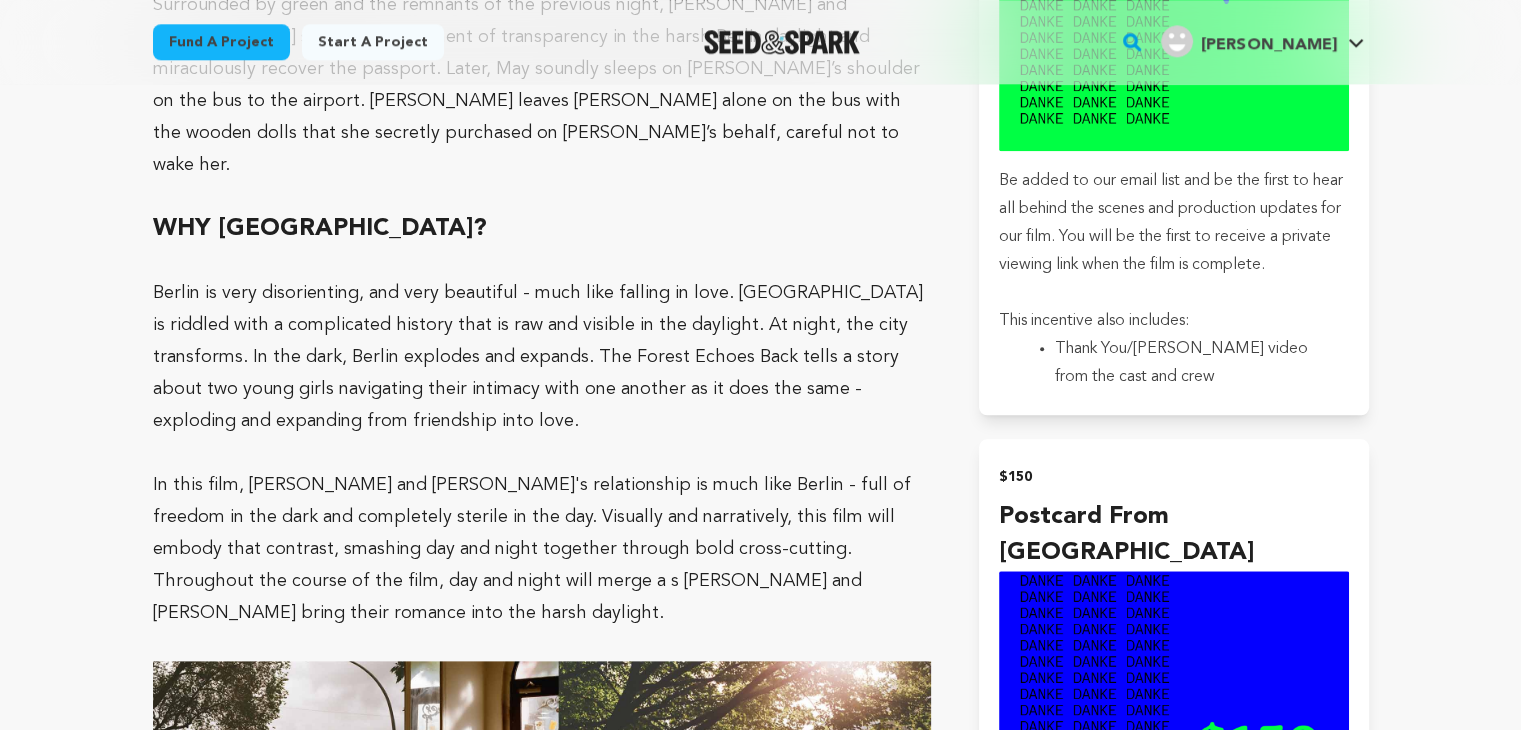 scroll, scrollTop: 2200, scrollLeft: 0, axis: vertical 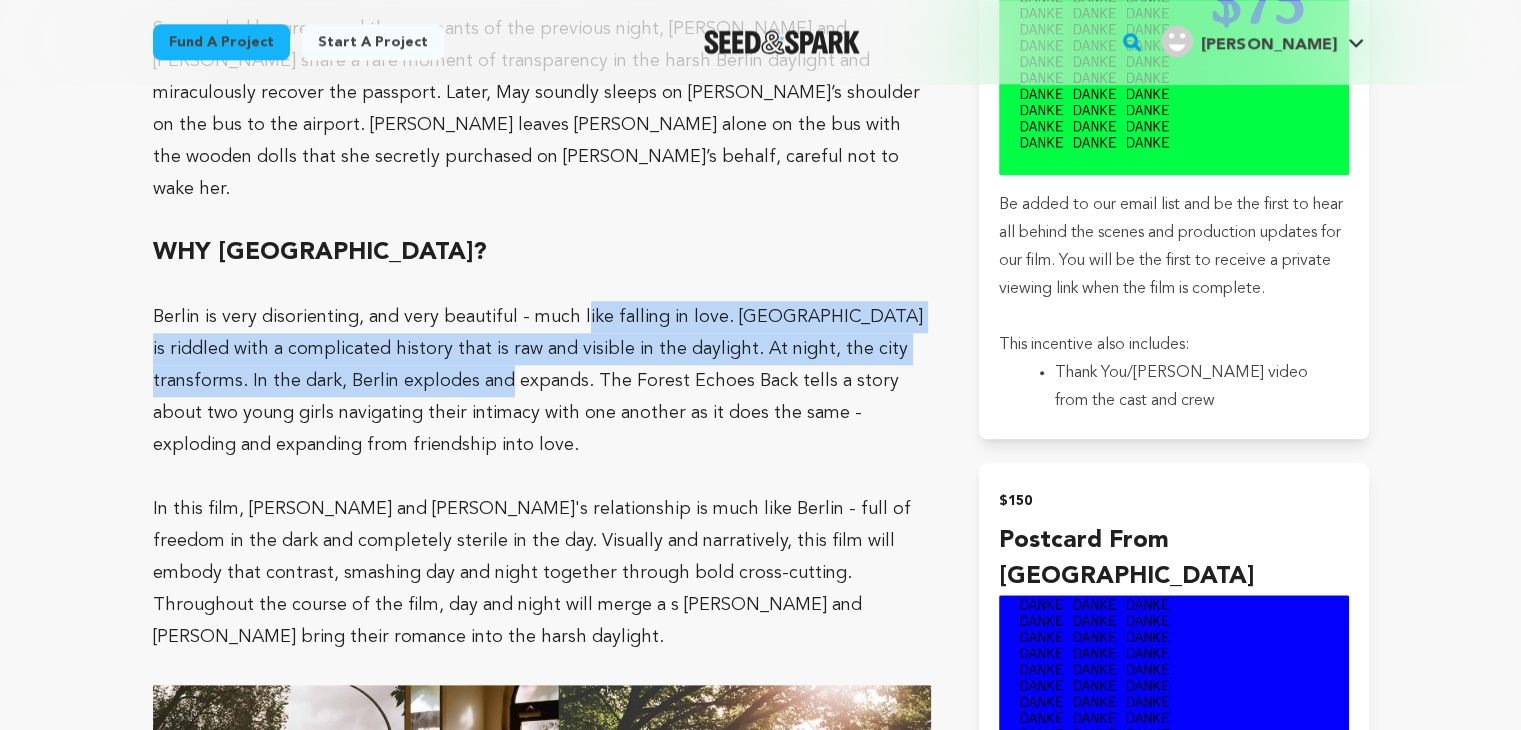 drag, startPoint x: 576, startPoint y: 184, endPoint x: 445, endPoint y: 254, distance: 148.52946 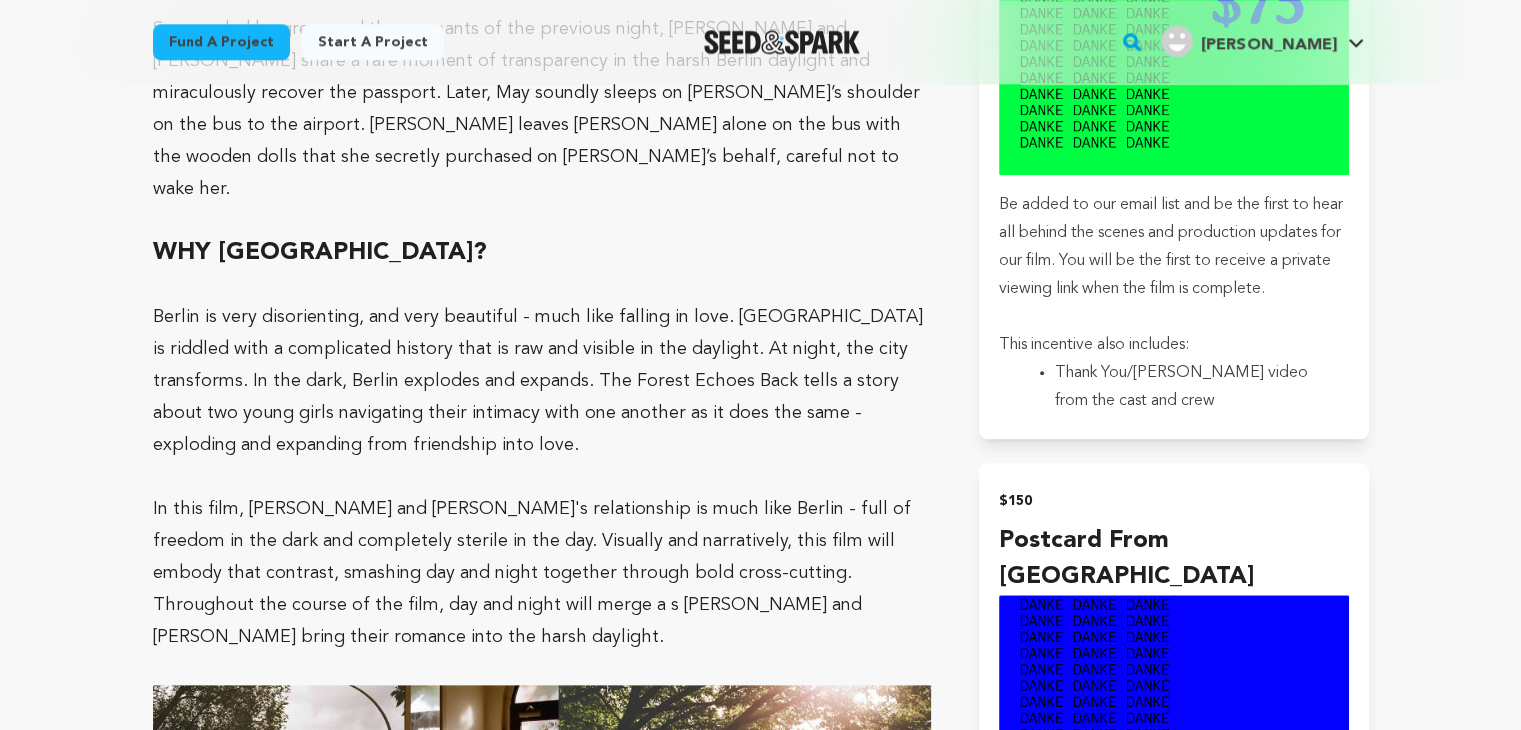 click on "Berlin is very disorienting, and very beautiful - much like falling in love. [GEOGRAPHIC_DATA] is riddled with a complicated history that is raw and visible in the daylight. At night, the city transforms. In the dark, Berlin explodes and expands. The Forest Echoes Back tells a story about two young girls navigating their intimacy with one another as it does the same - exploding and expanding from friendship into love." at bounding box center [542, 381] 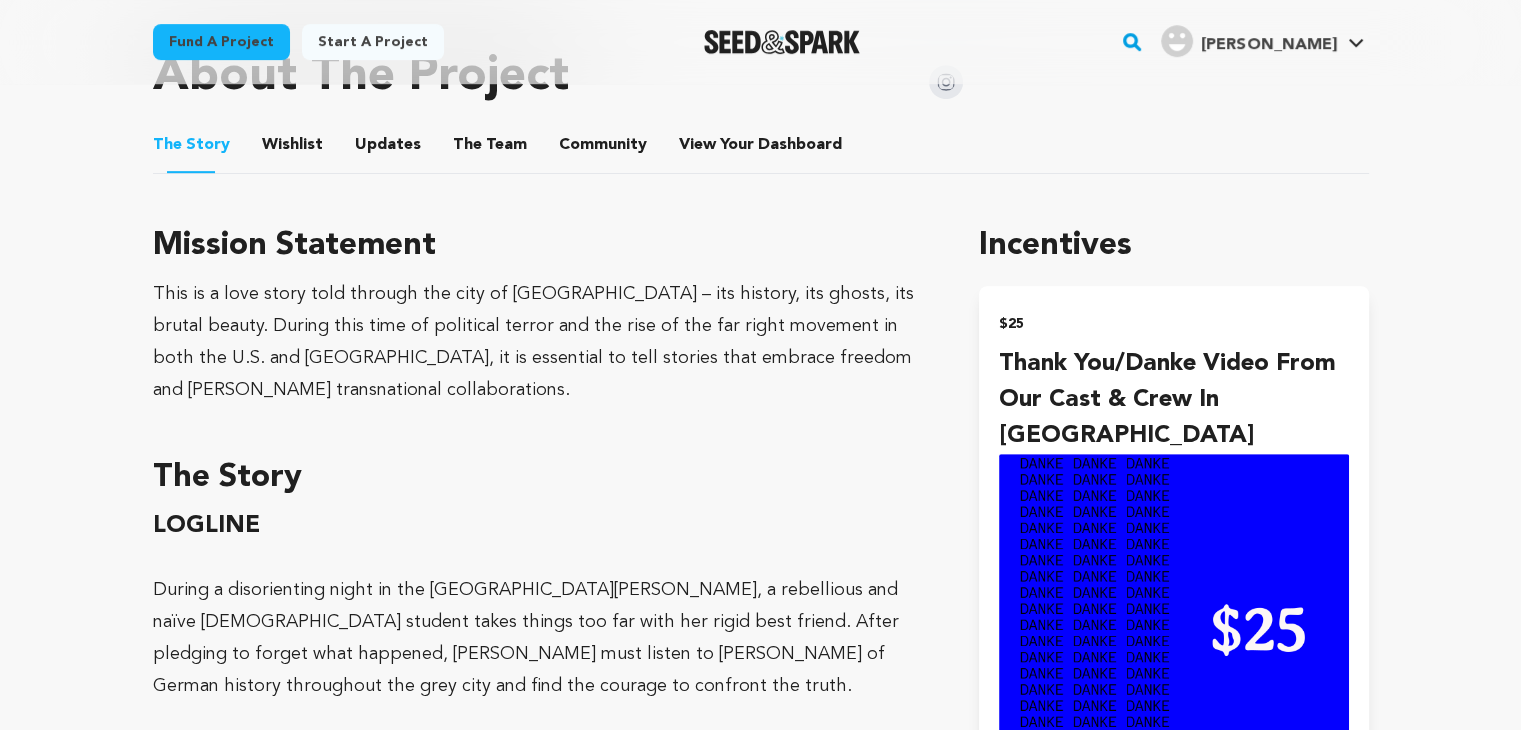 scroll, scrollTop: 933, scrollLeft: 0, axis: vertical 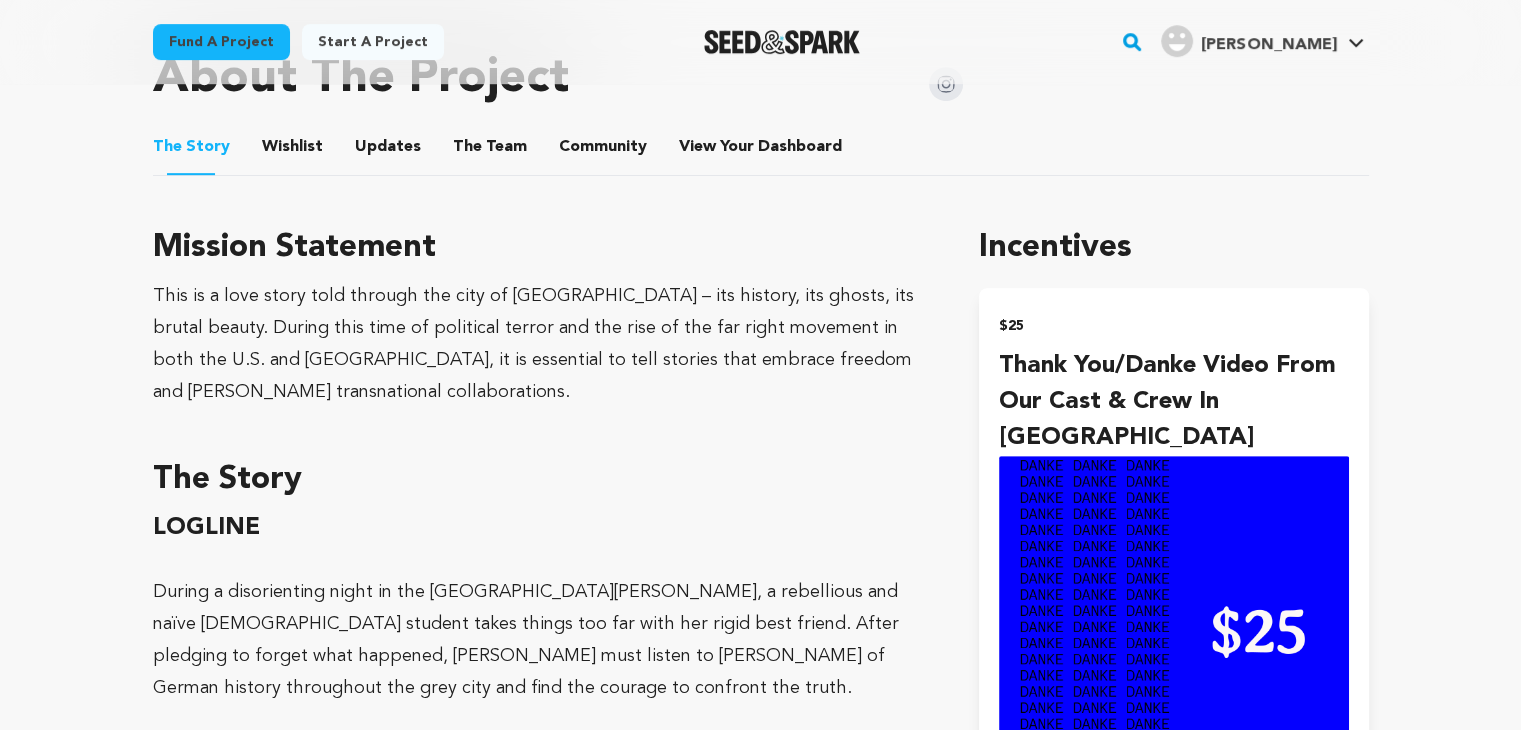 click on "Wishlist" at bounding box center [292, 151] 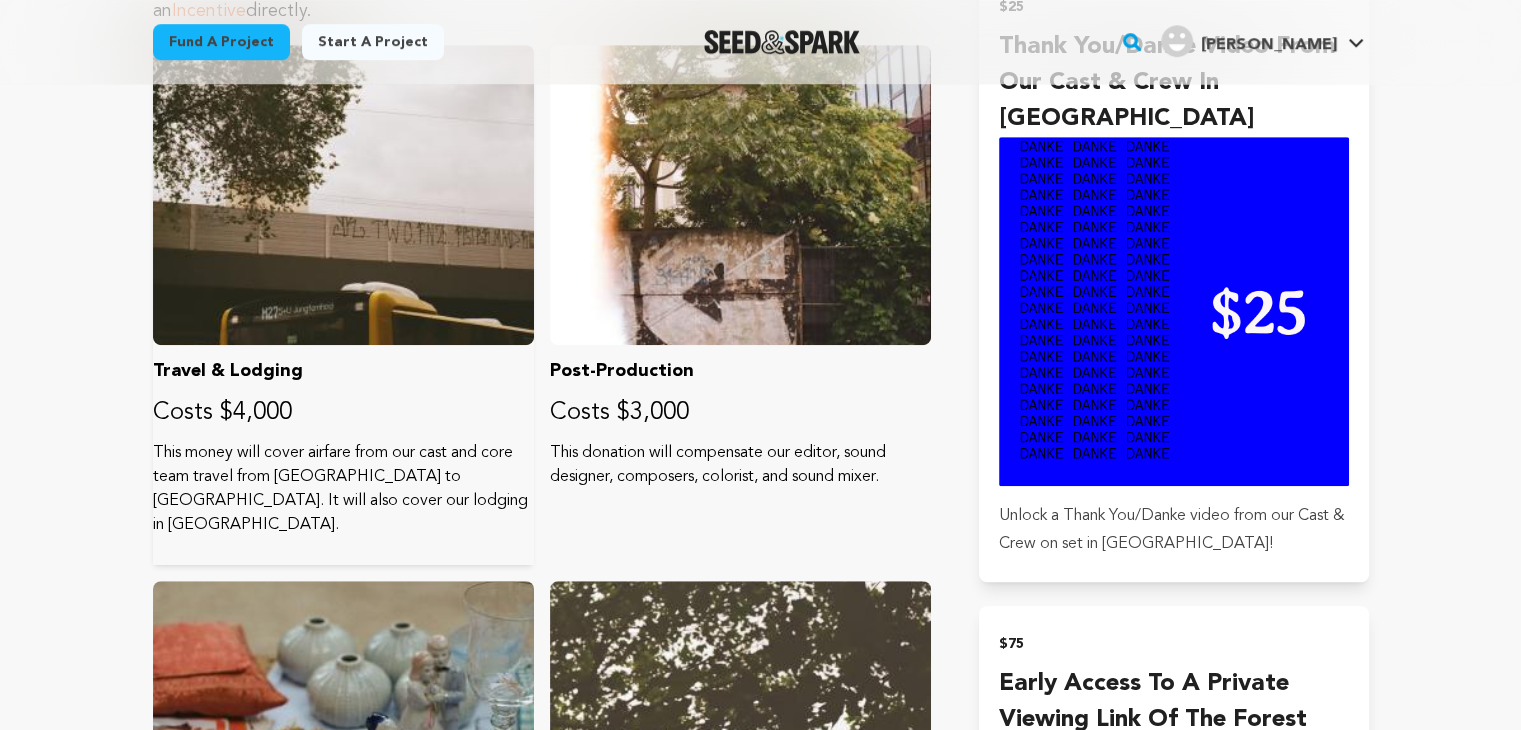 scroll, scrollTop: 1267, scrollLeft: 0, axis: vertical 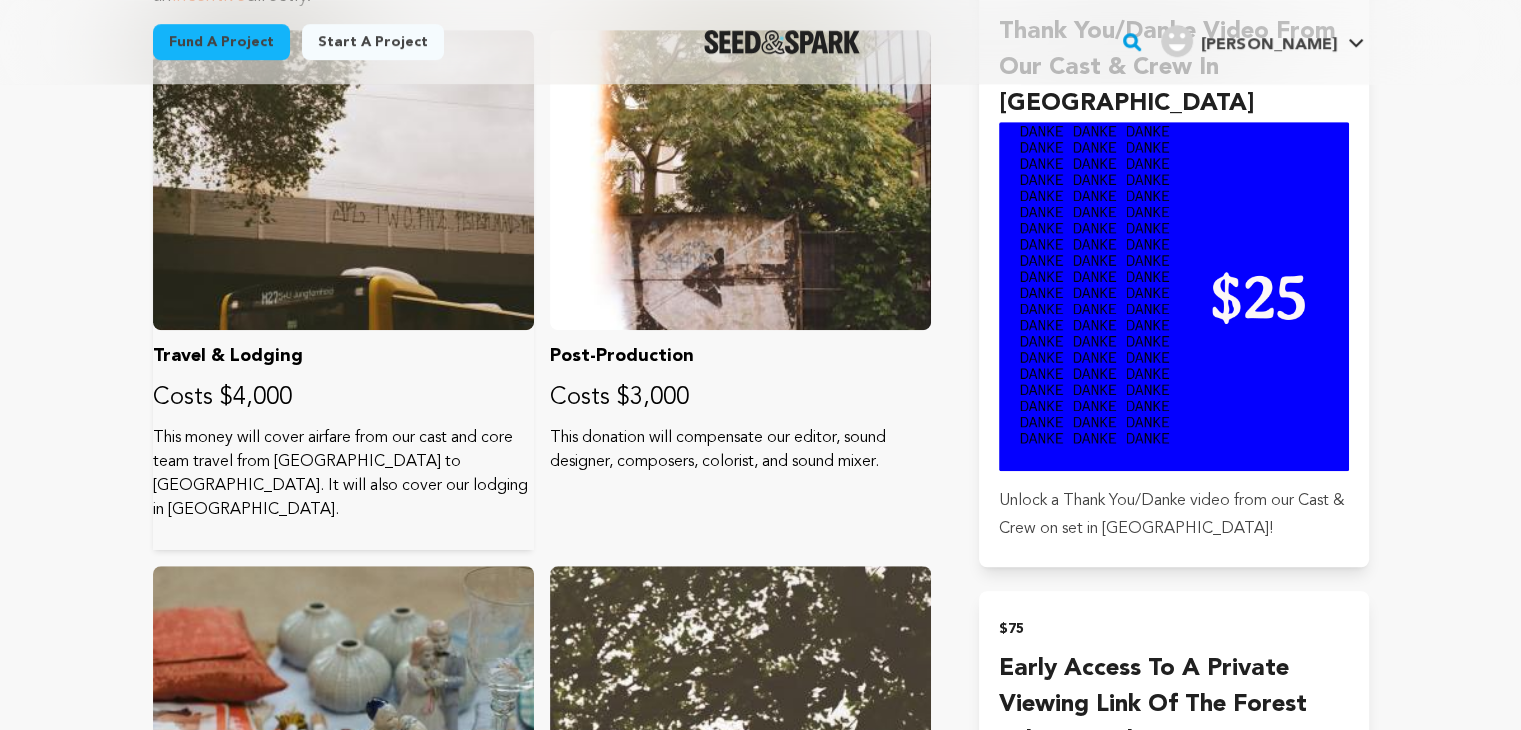 click on "Costs $4,000" at bounding box center (343, 398) 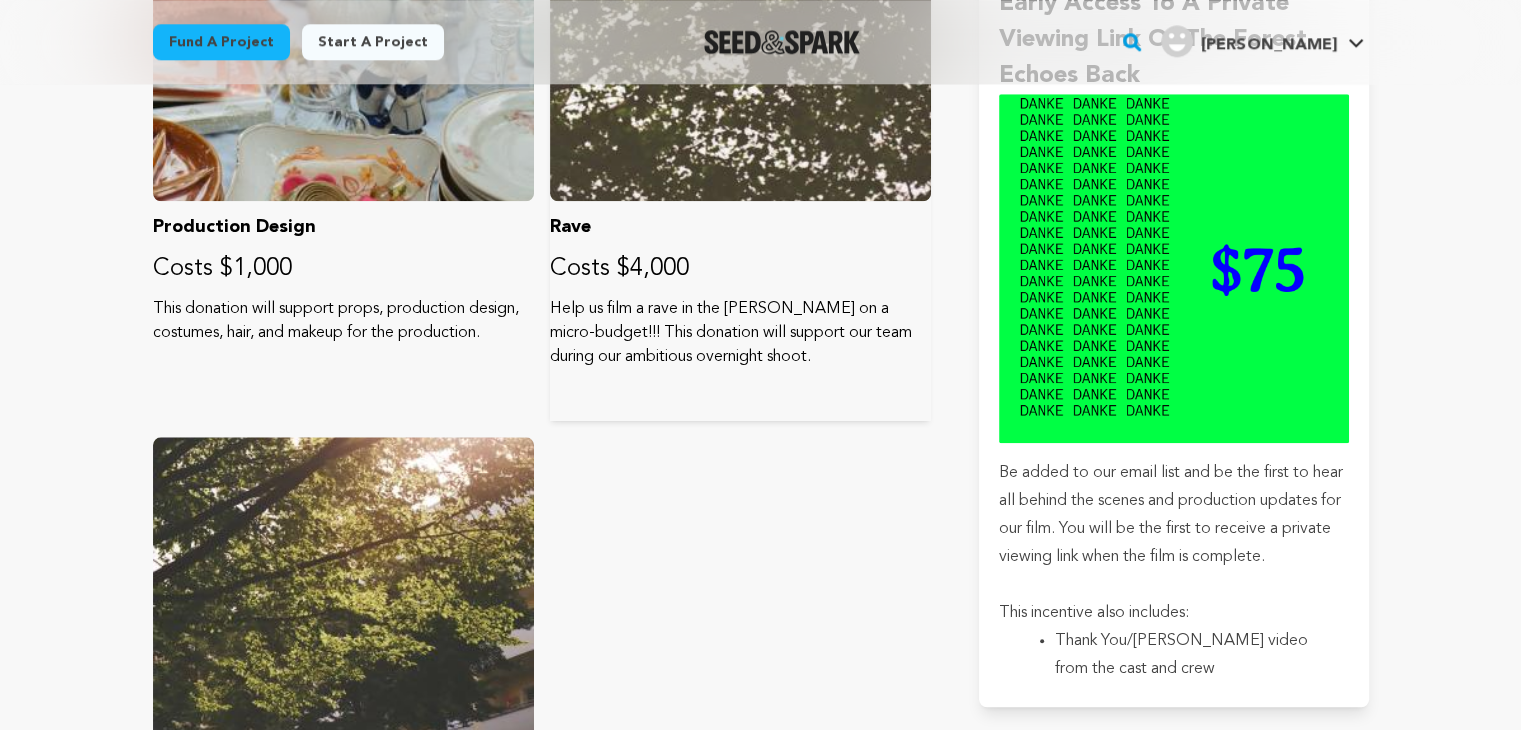 scroll, scrollTop: 1933, scrollLeft: 0, axis: vertical 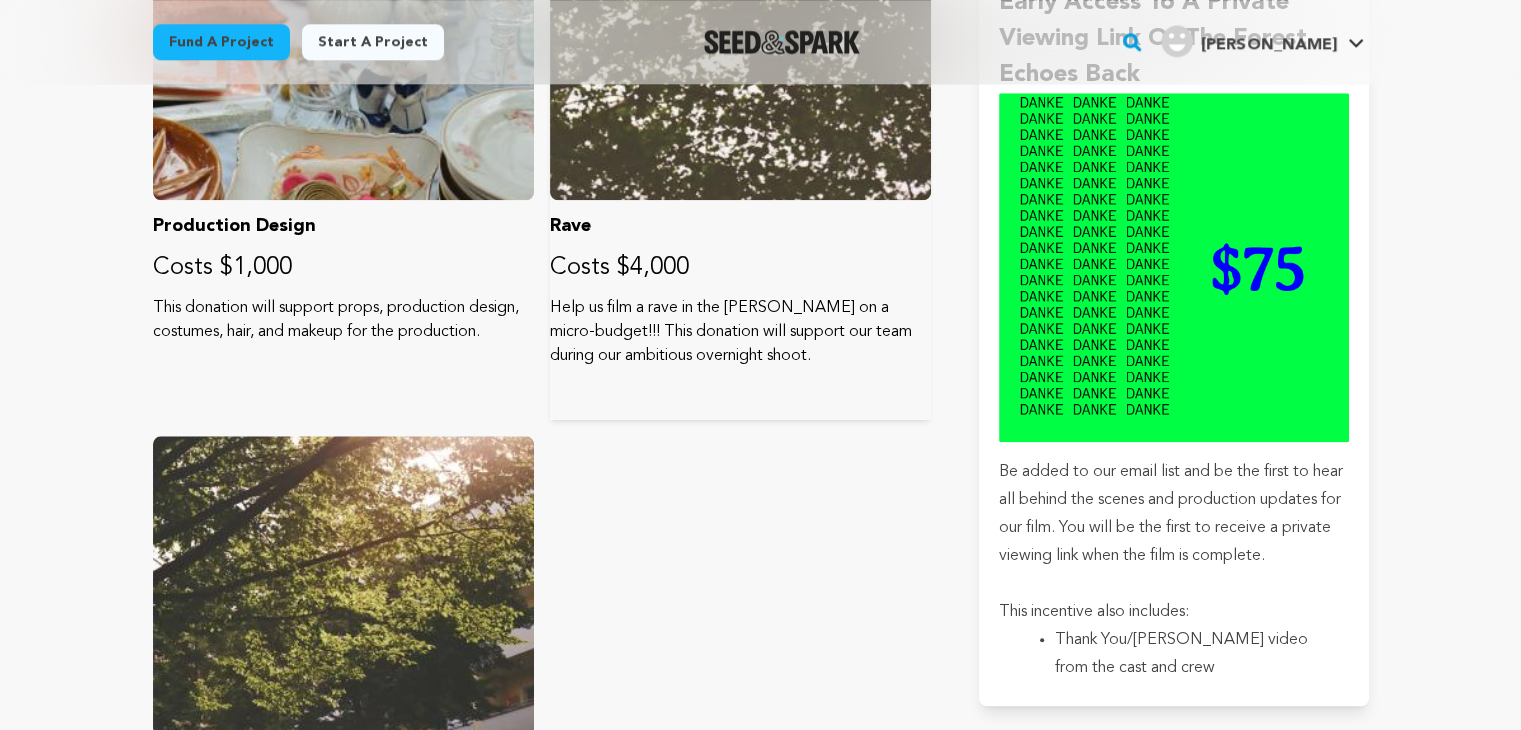 click on "Costs $4,000" at bounding box center [740, 268] 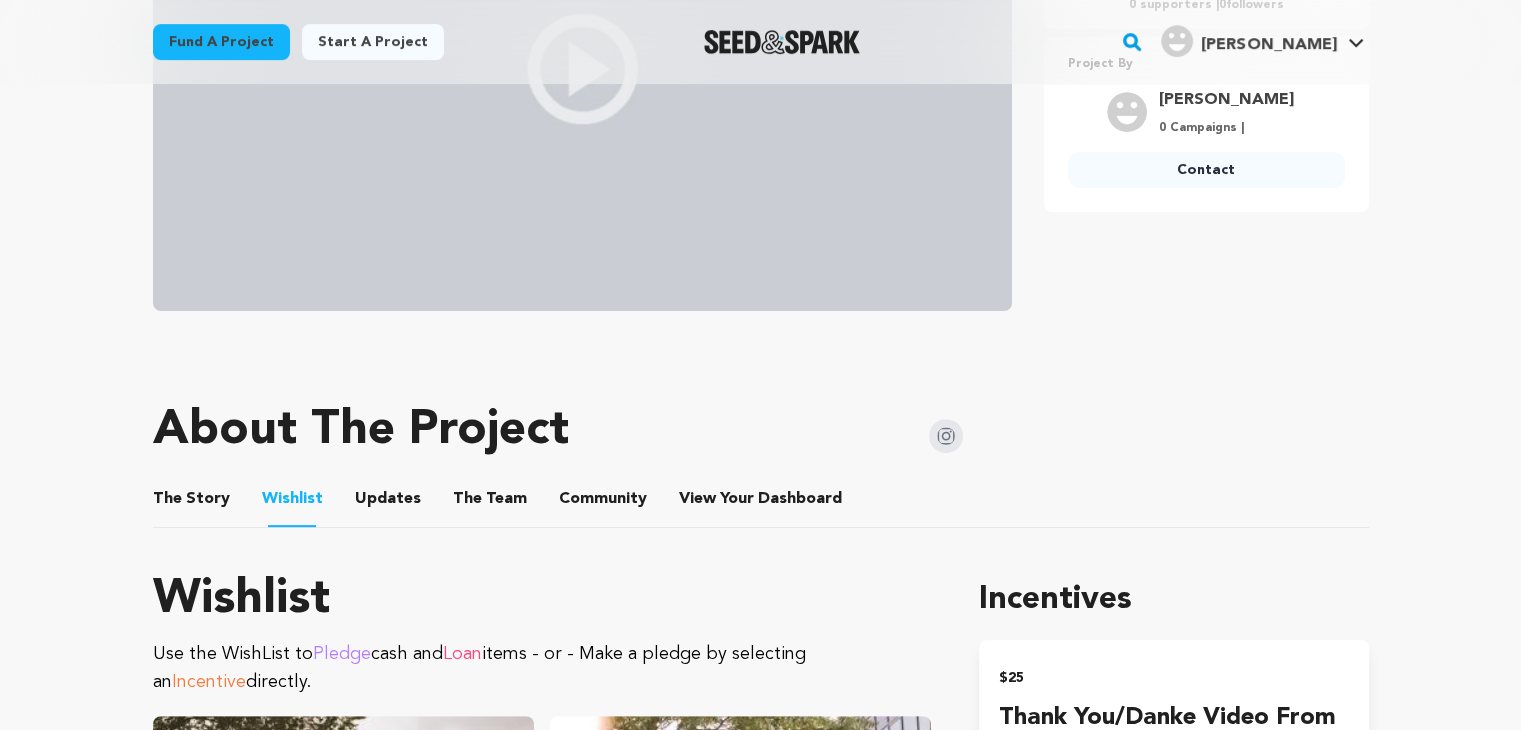 scroll, scrollTop: 733, scrollLeft: 0, axis: vertical 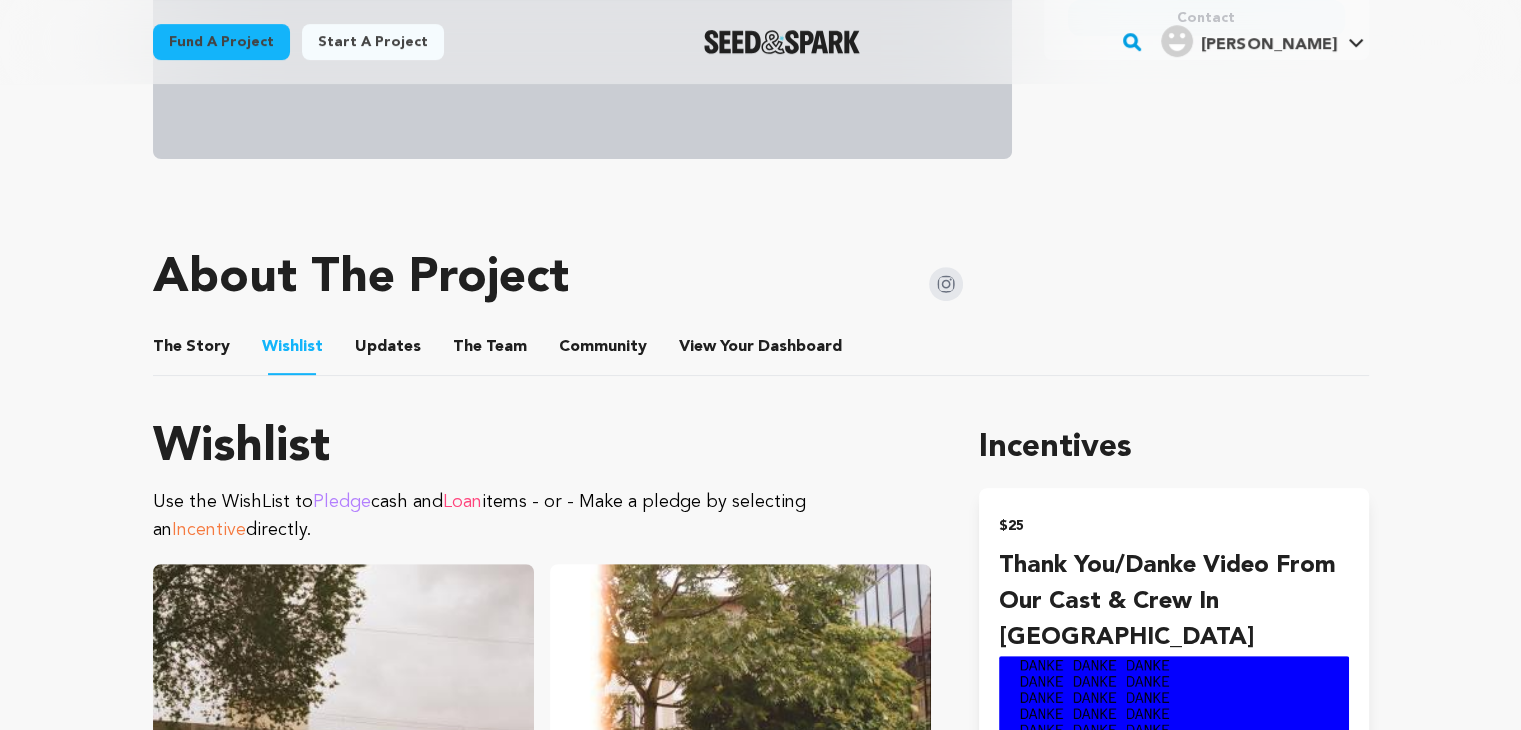 click on "Updates" at bounding box center (388, 351) 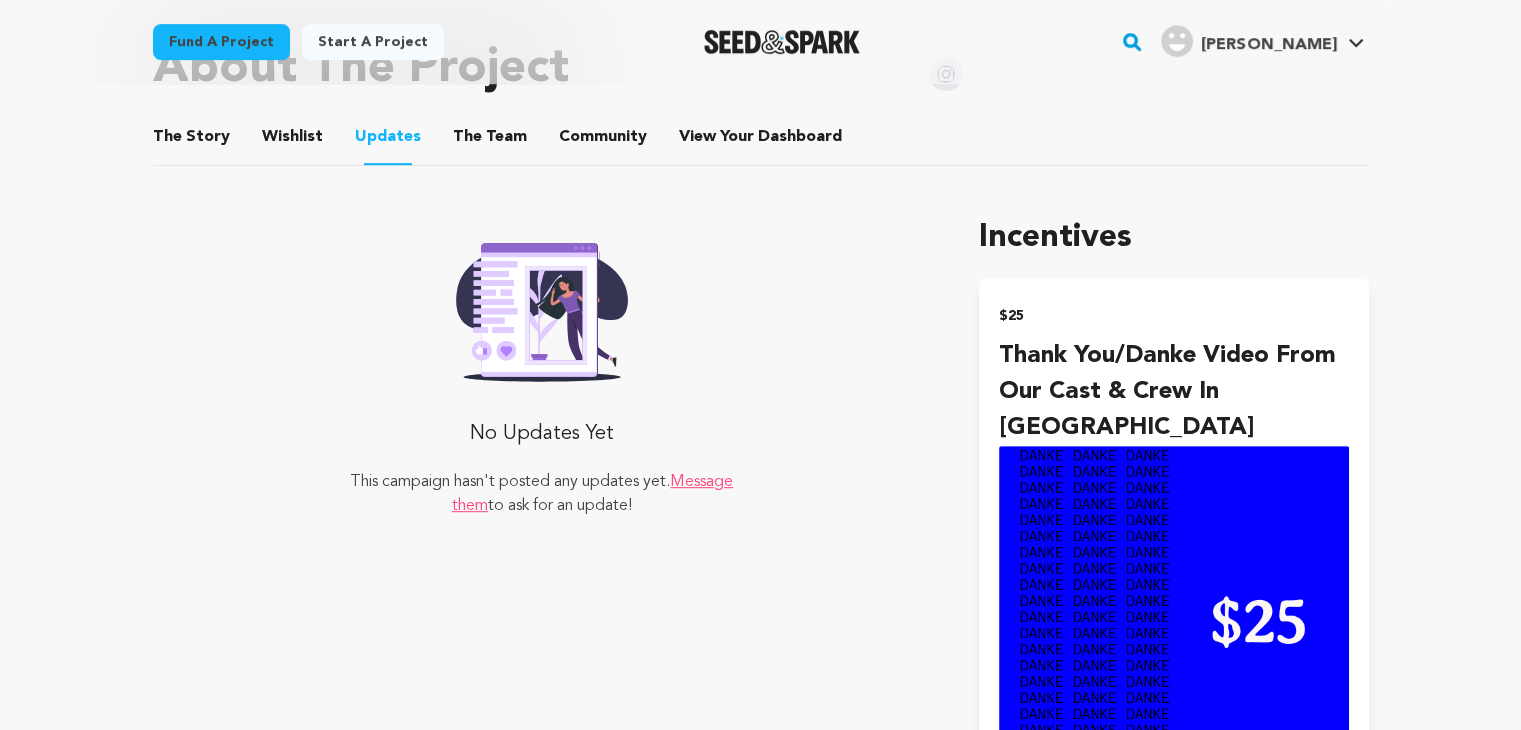 scroll, scrollTop: 800, scrollLeft: 0, axis: vertical 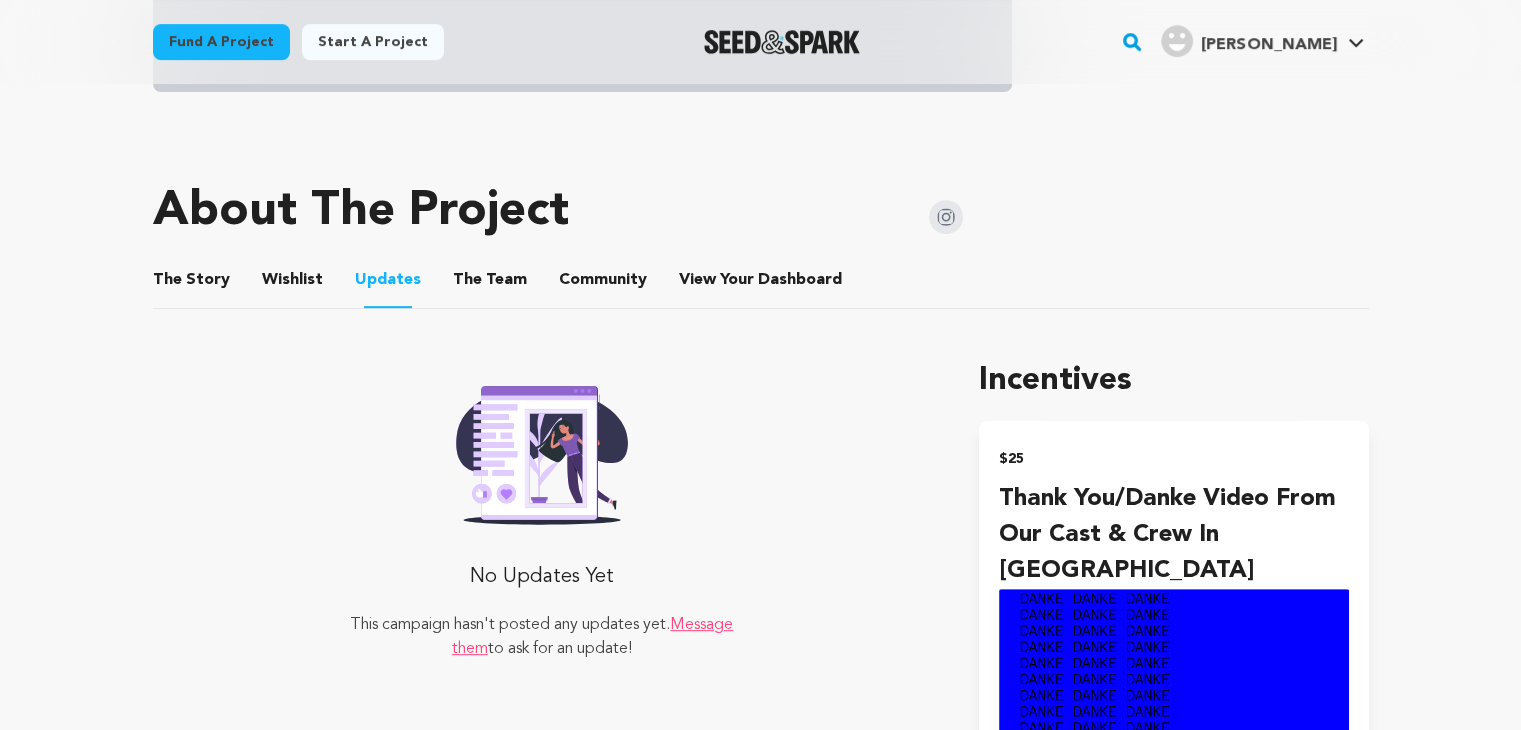 click on "The Team" at bounding box center (490, 284) 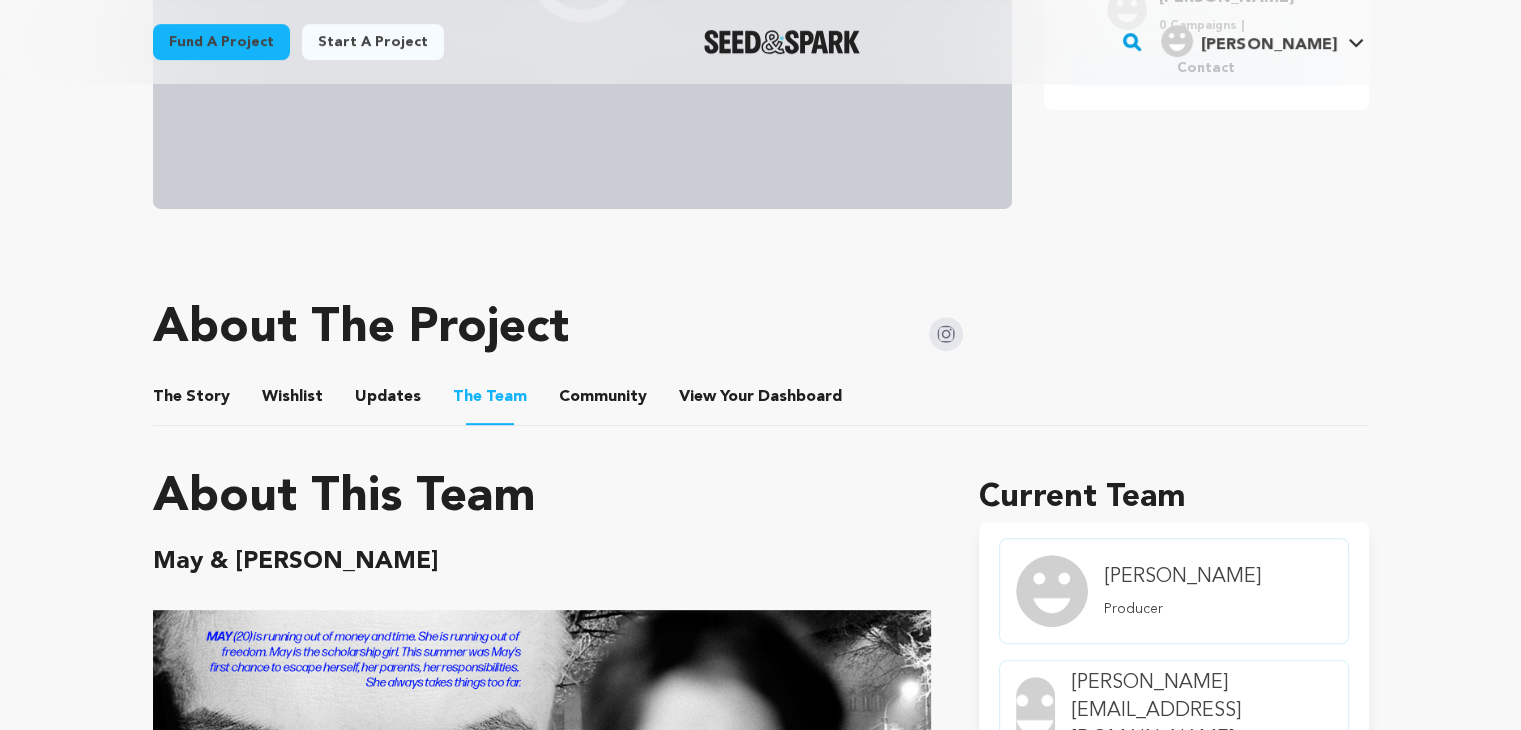 scroll, scrollTop: 666, scrollLeft: 0, axis: vertical 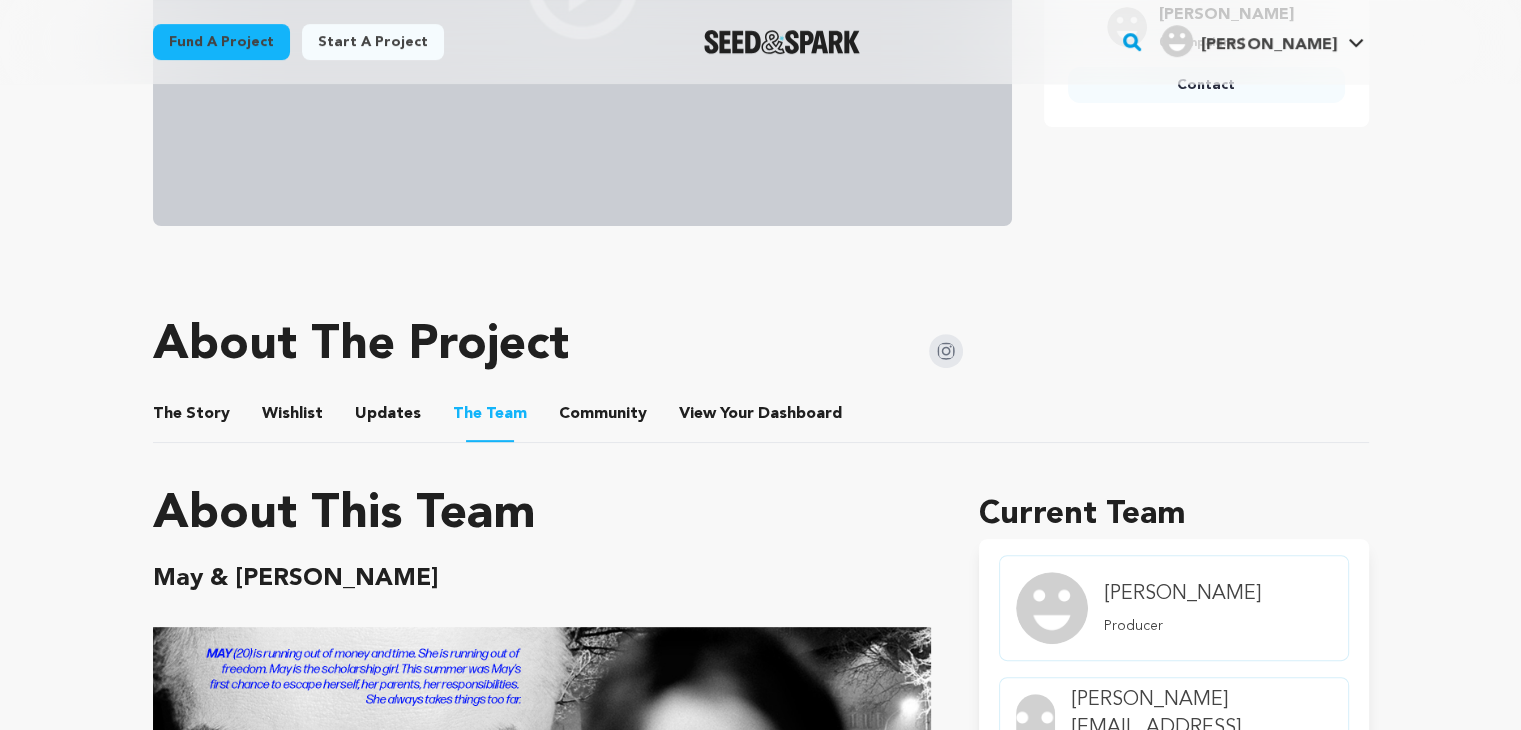 click on "Community" at bounding box center [603, 418] 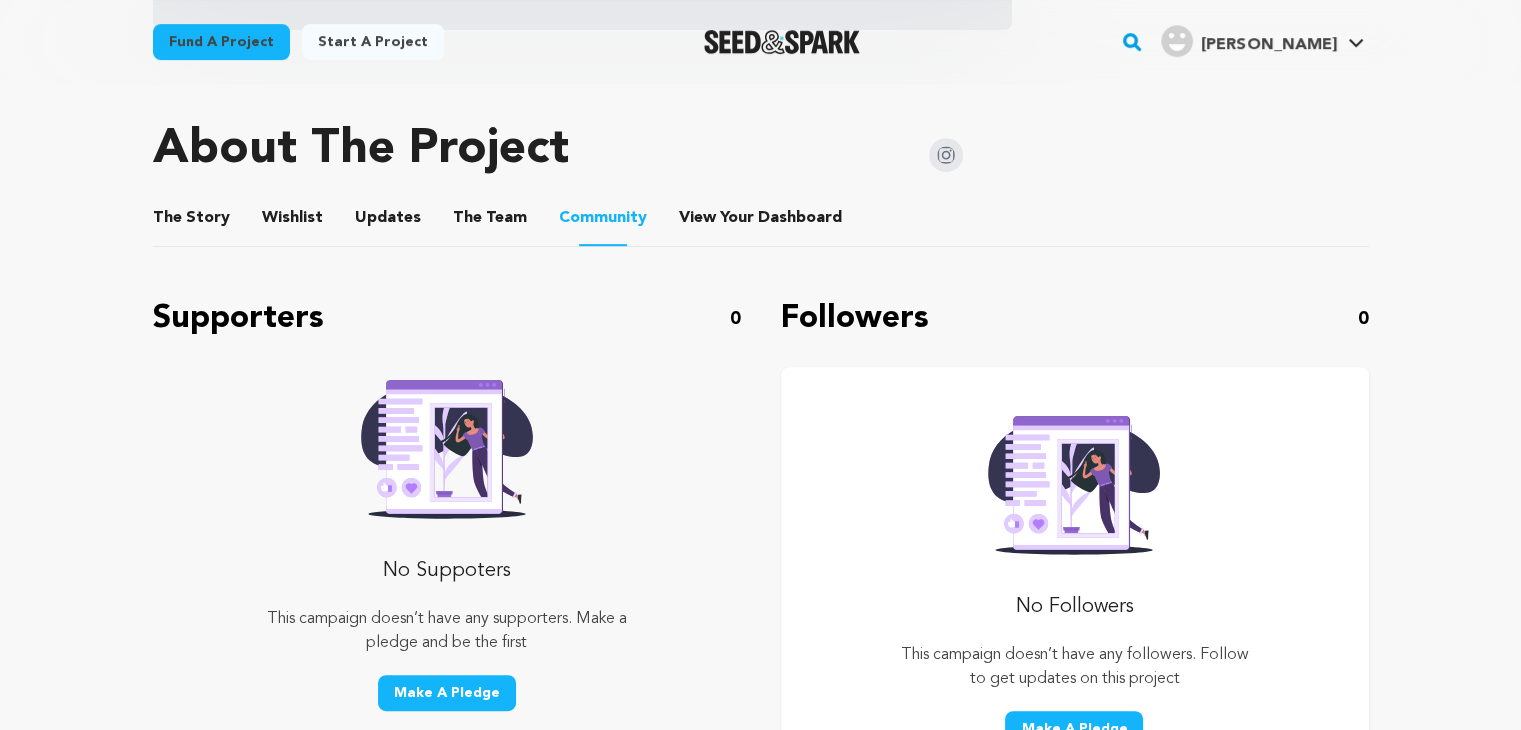 scroll, scrollTop: 800, scrollLeft: 0, axis: vertical 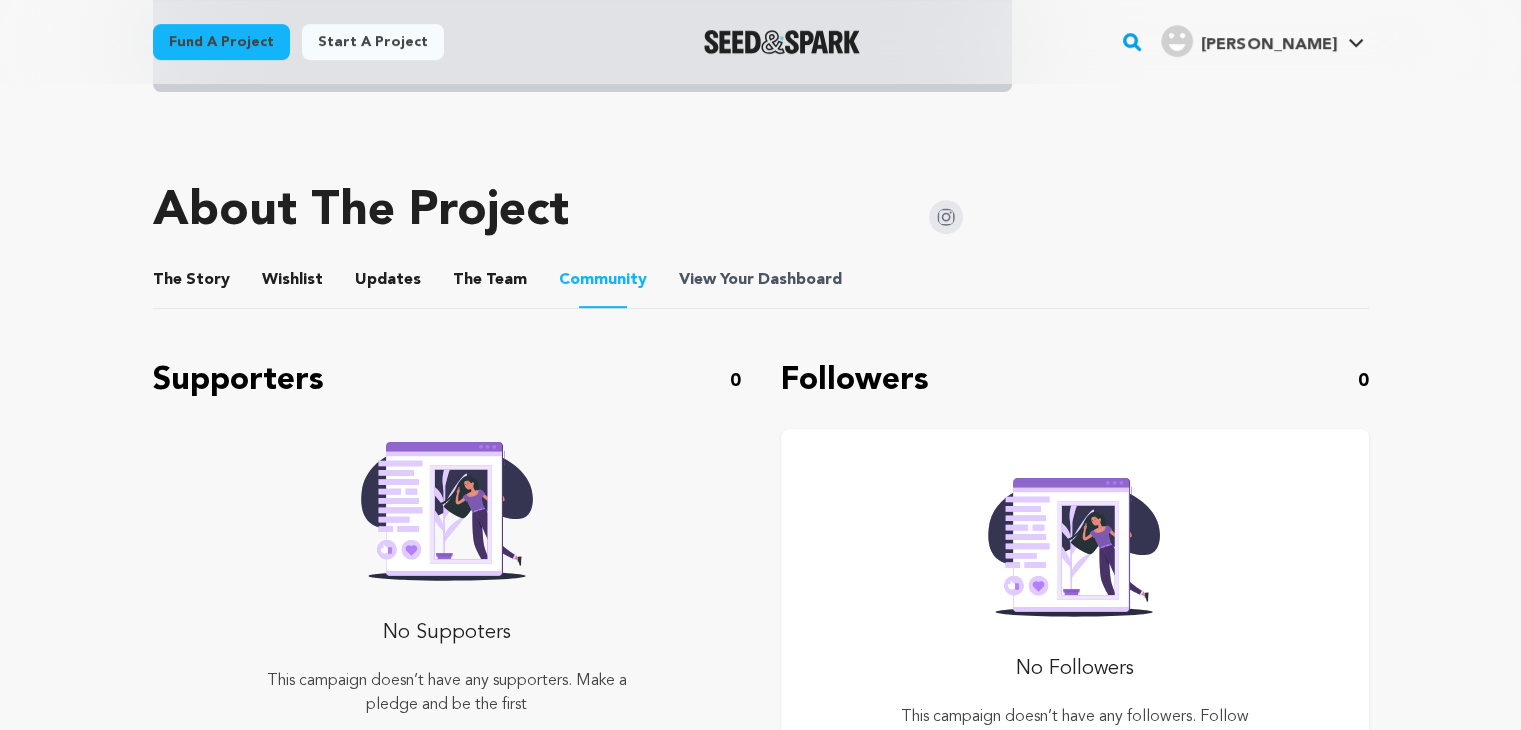 click on "View   Your   Dashboard" at bounding box center [762, 280] 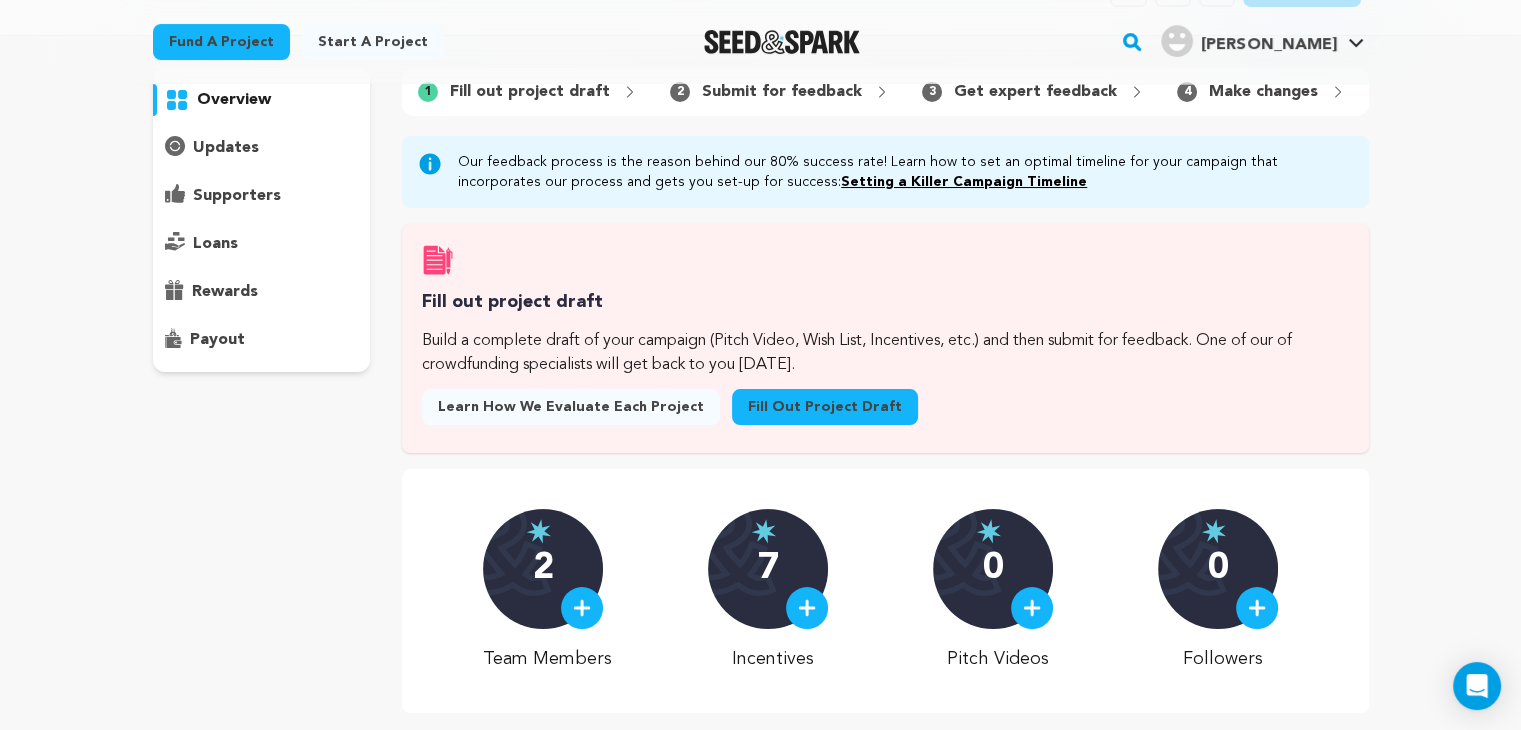 scroll, scrollTop: 0, scrollLeft: 0, axis: both 